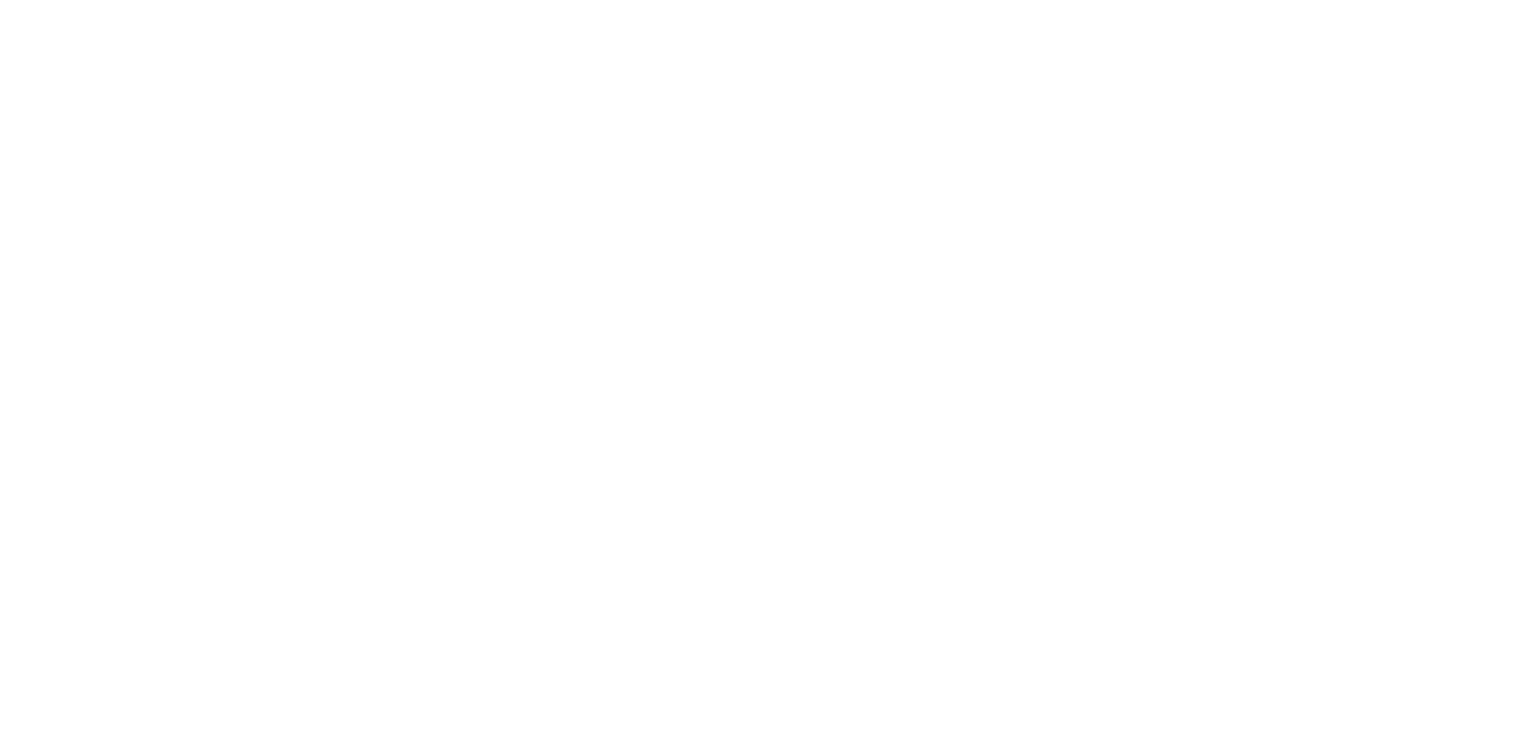 scroll, scrollTop: 0, scrollLeft: 0, axis: both 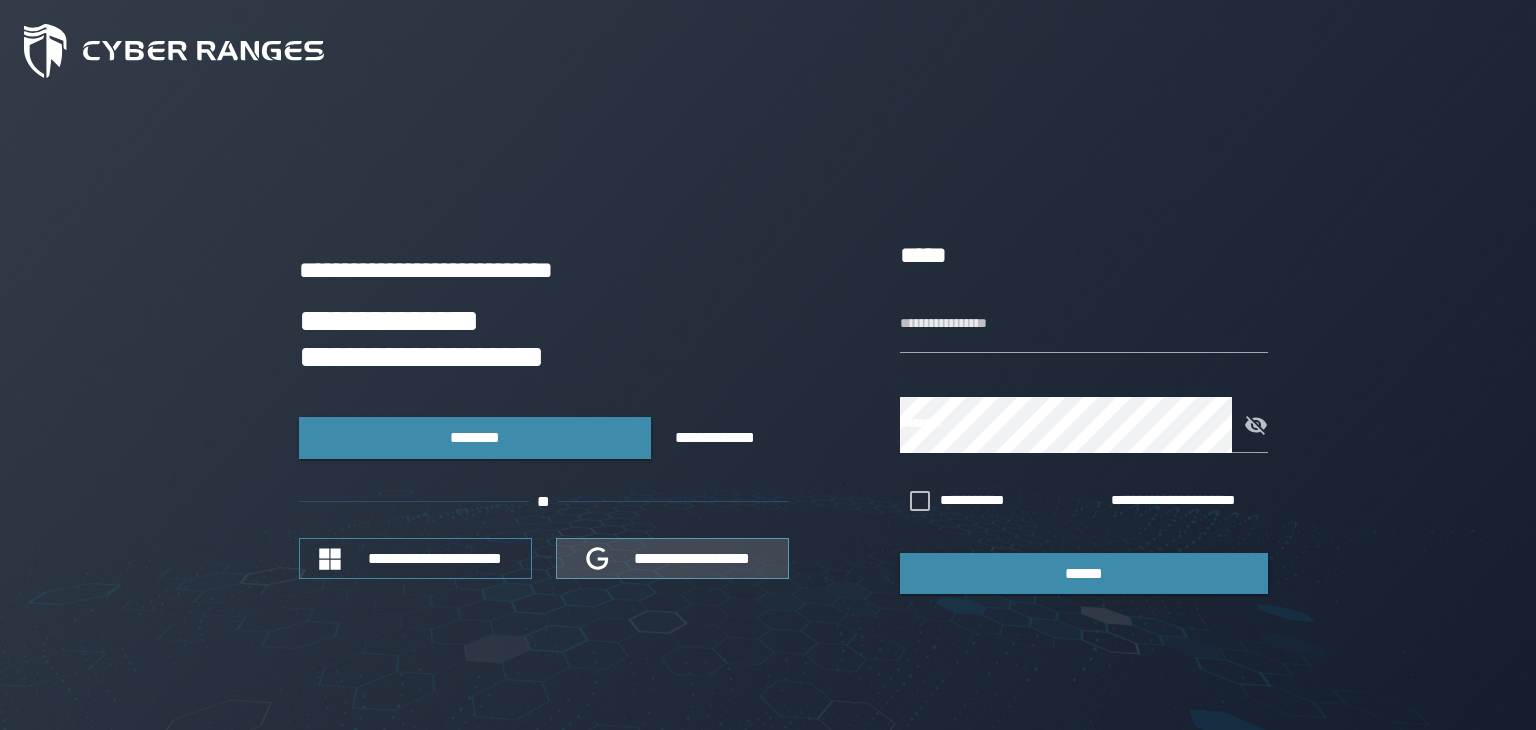 click on "**********" at bounding box center [693, 558] 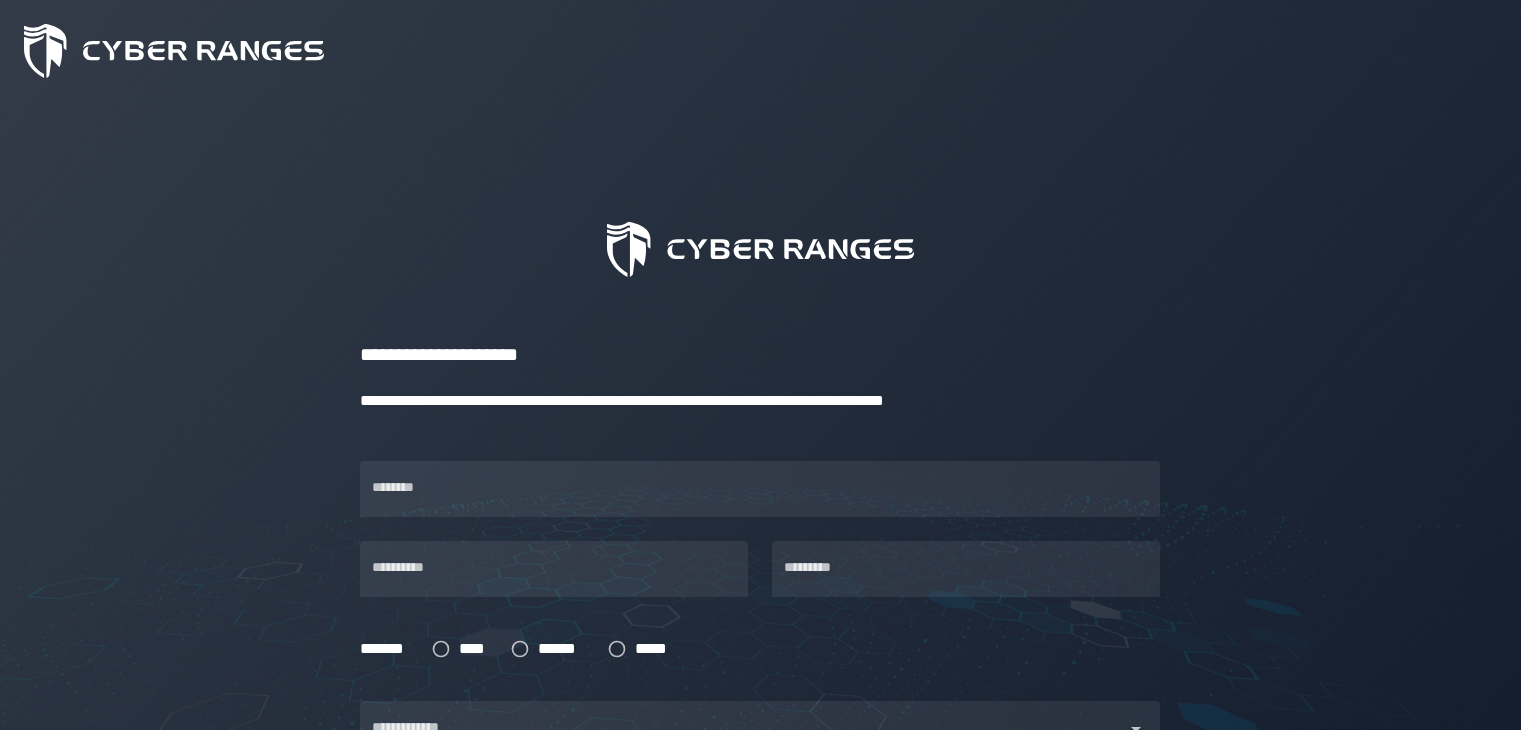 scroll, scrollTop: 0, scrollLeft: 0, axis: both 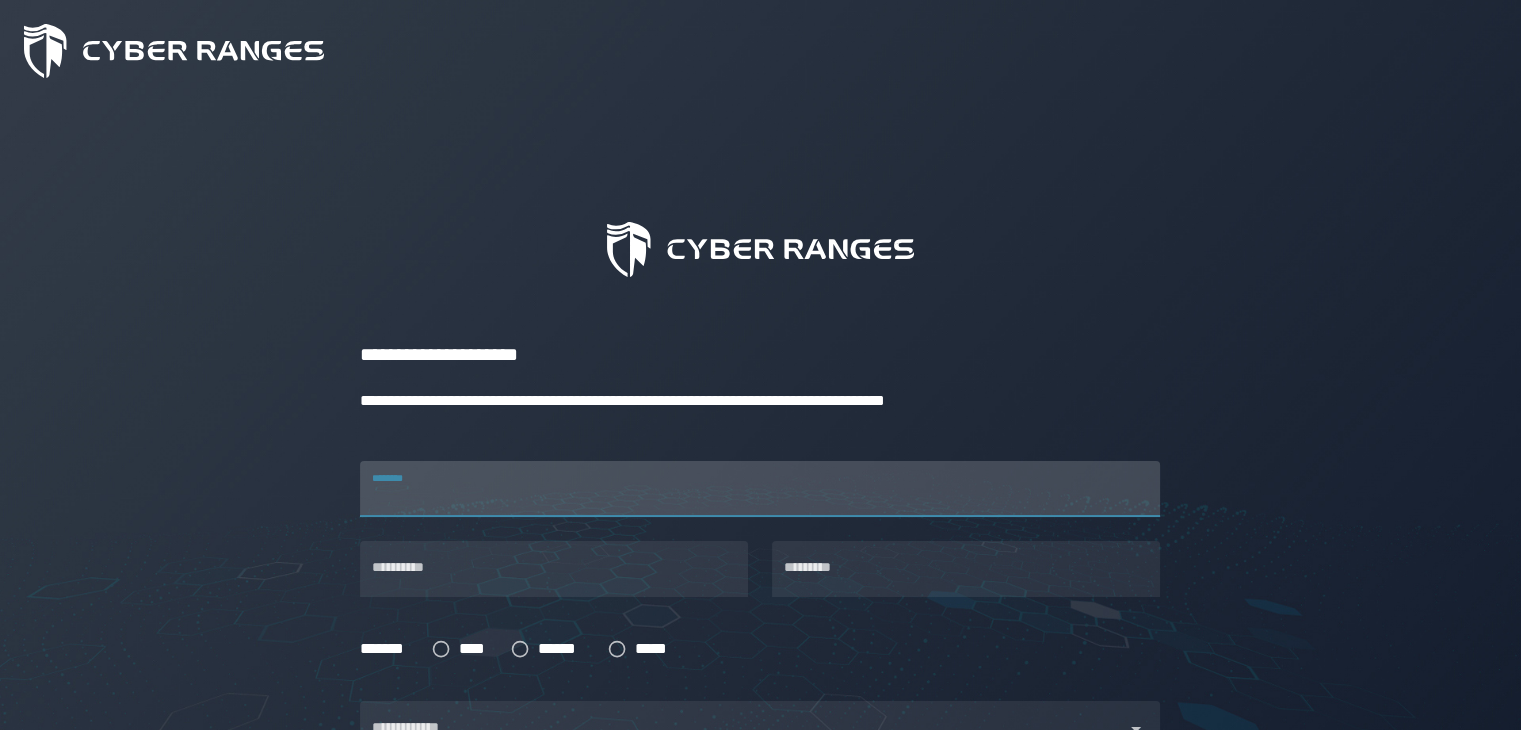 click on "********" at bounding box center (760, 489) 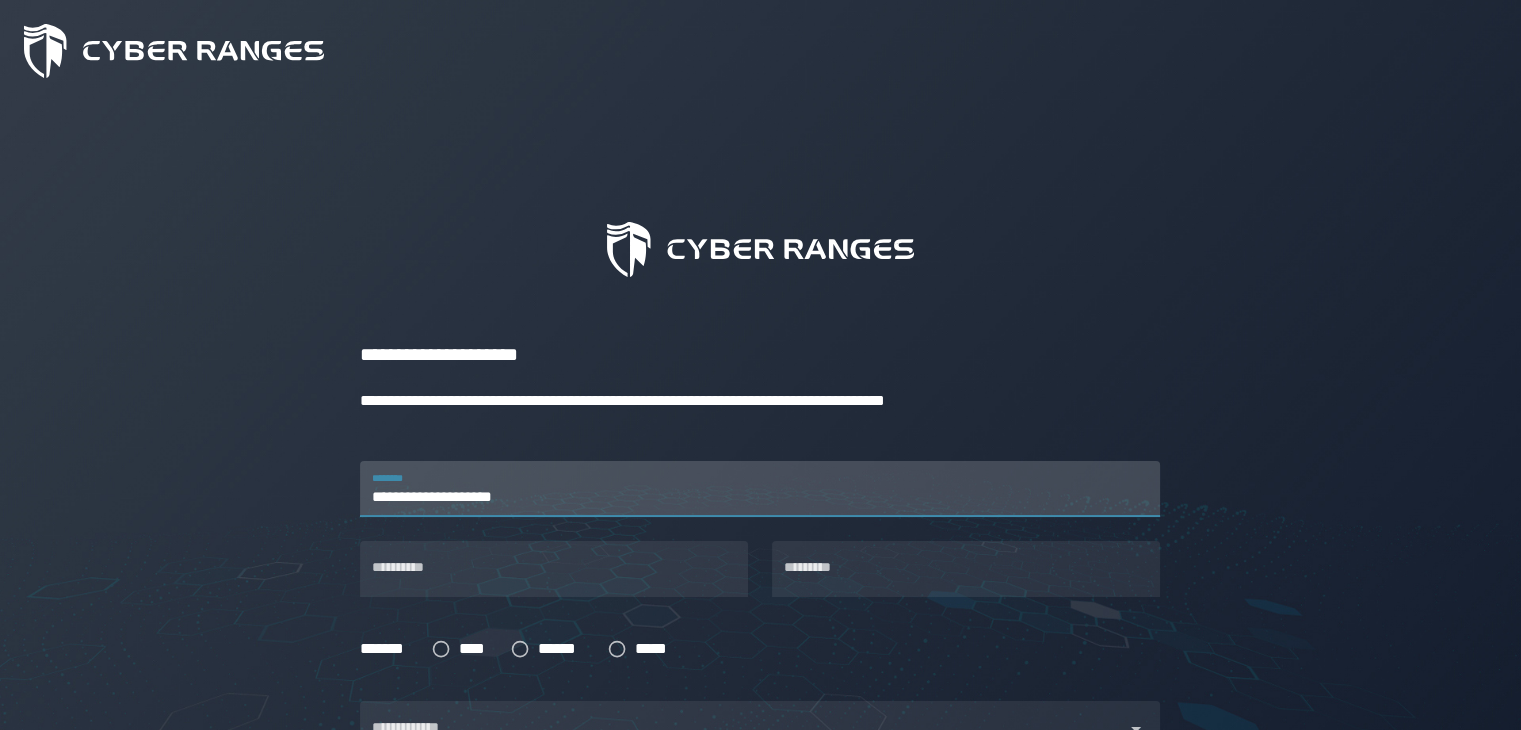 type on "*****" 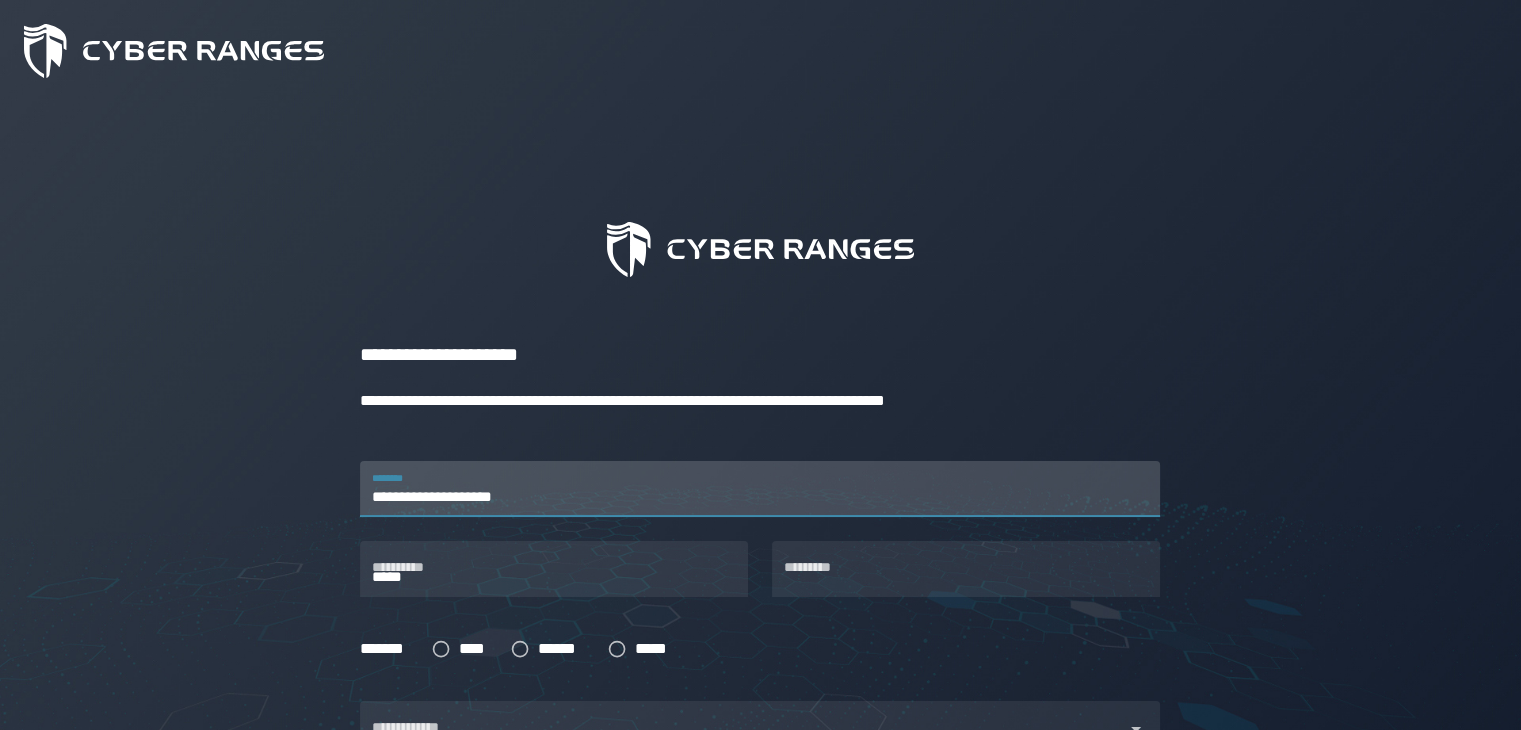 type on "*" 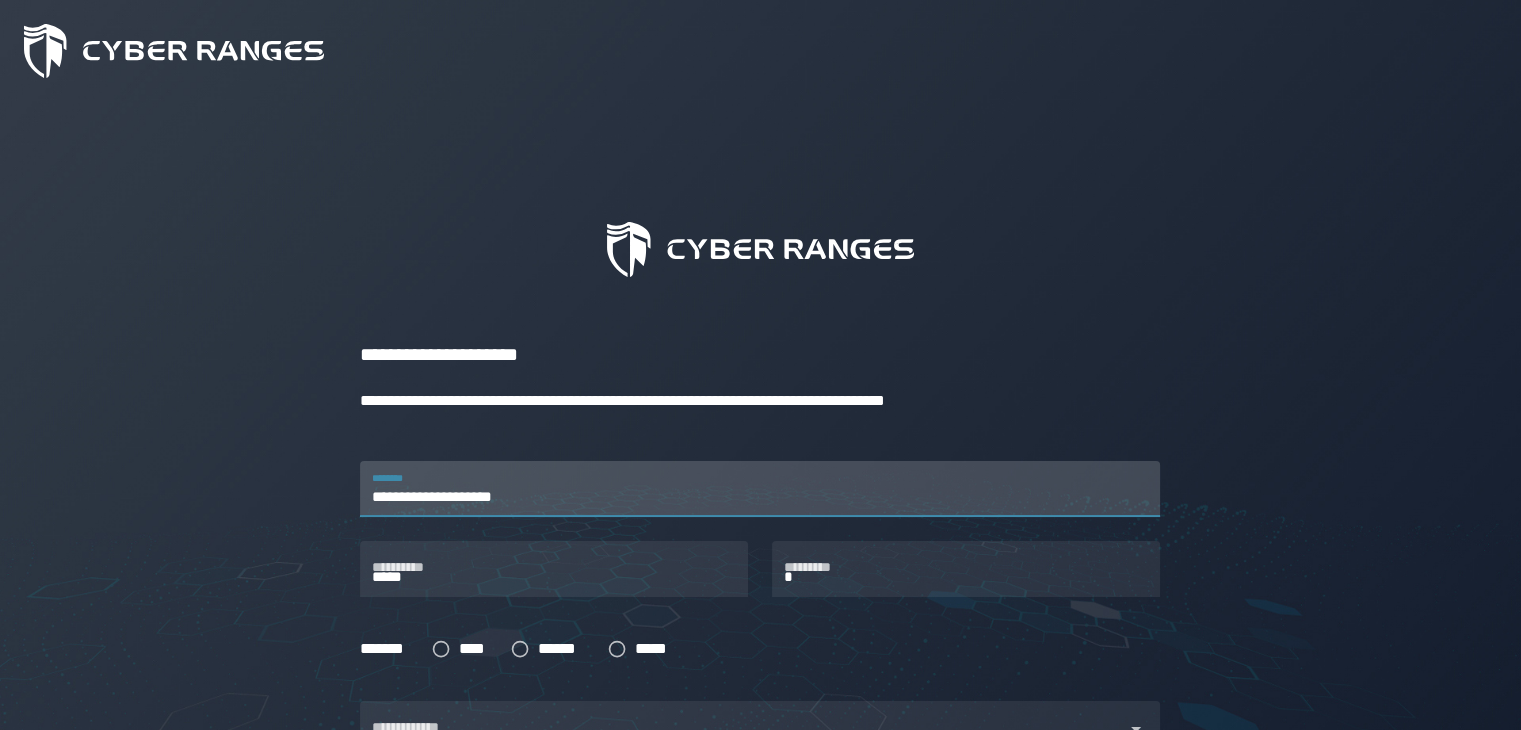 type on "*****" 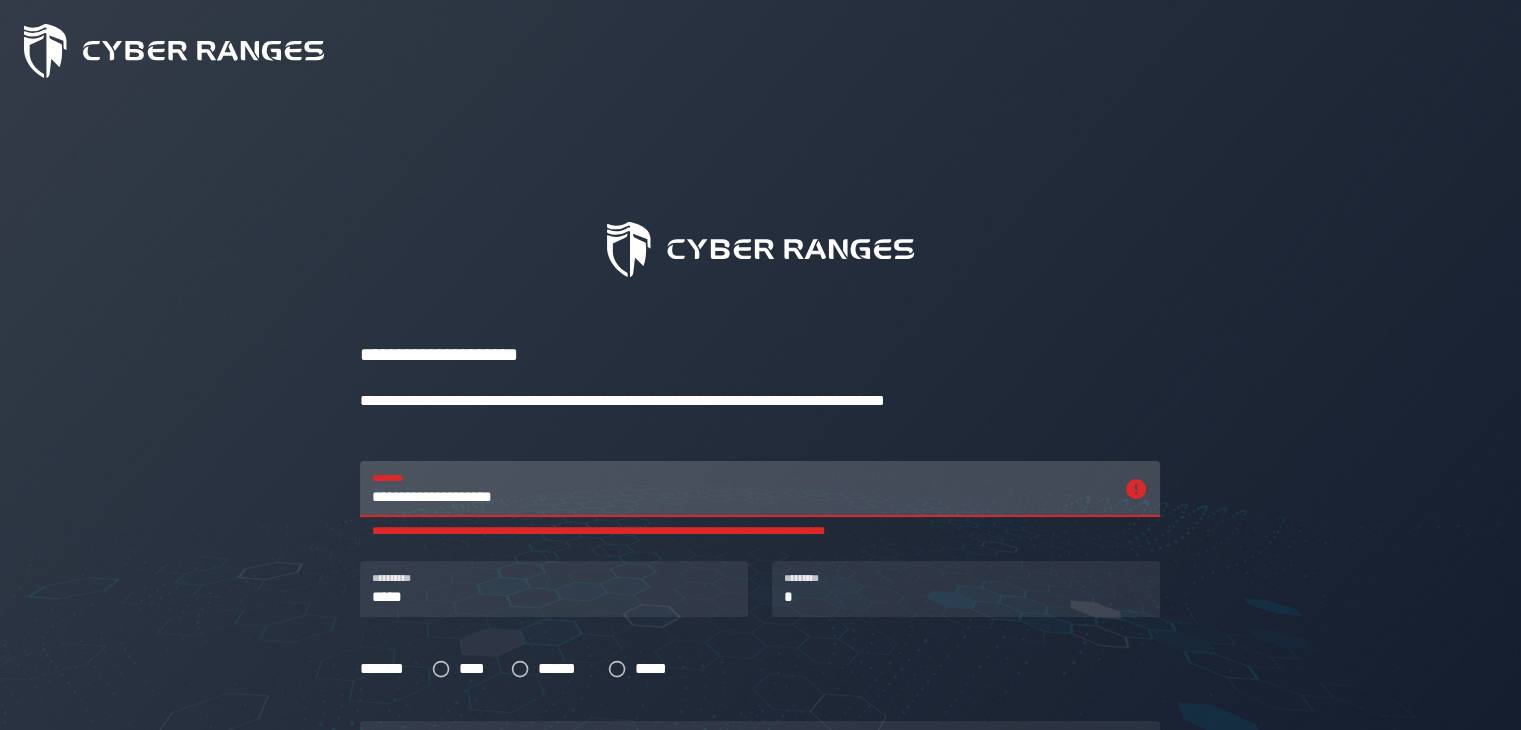 type on "*****" 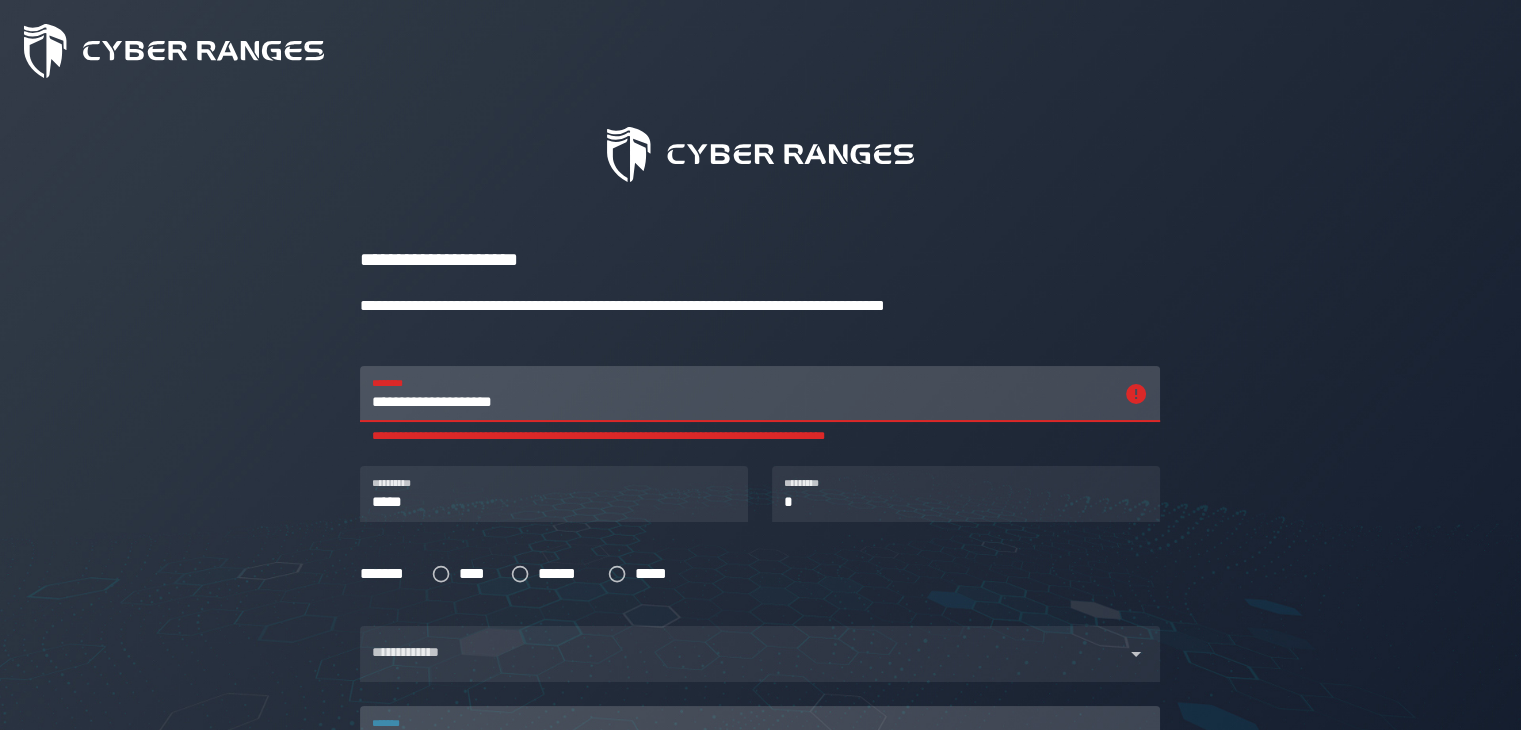 scroll, scrollTop: 118, scrollLeft: 0, axis: vertical 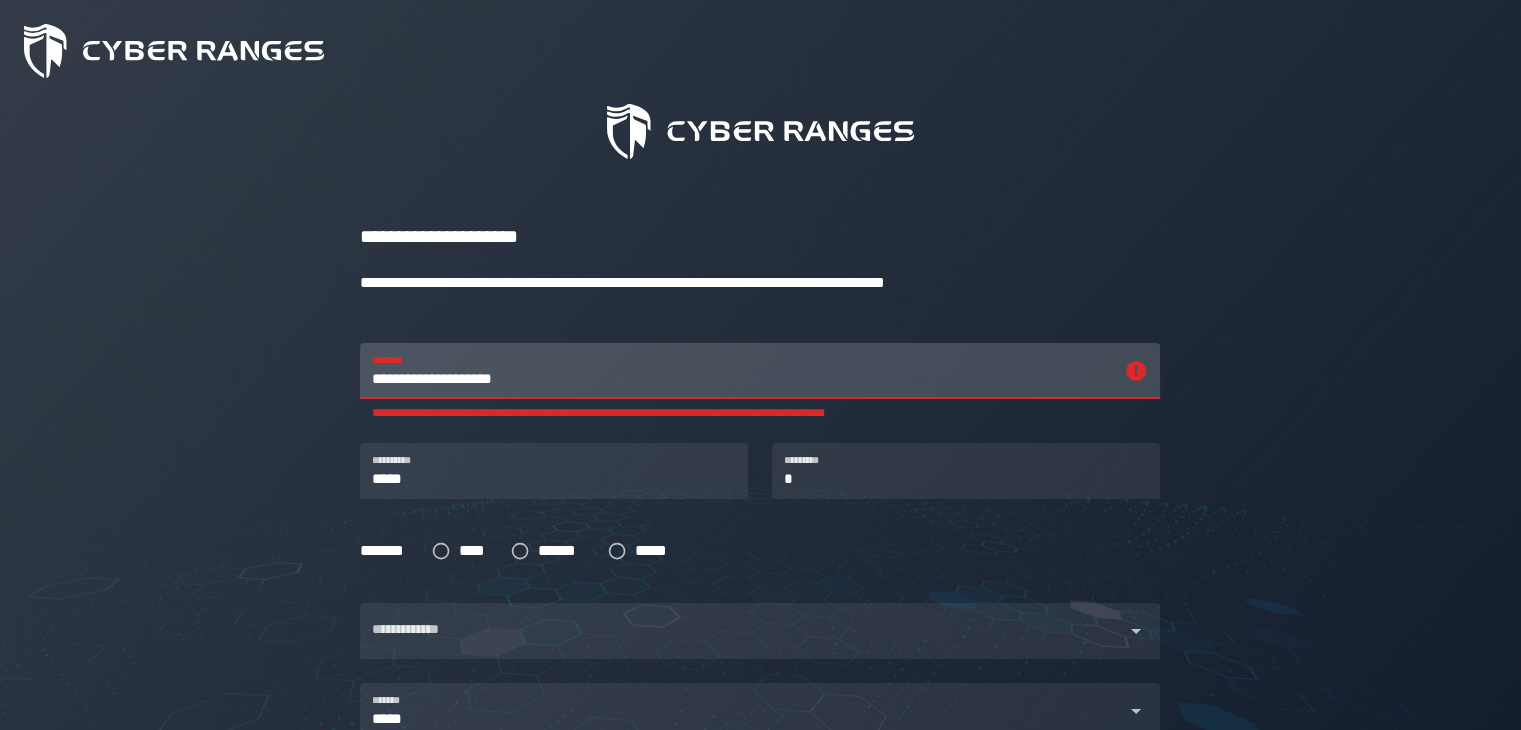click on "**********" at bounding box center [742, 371] 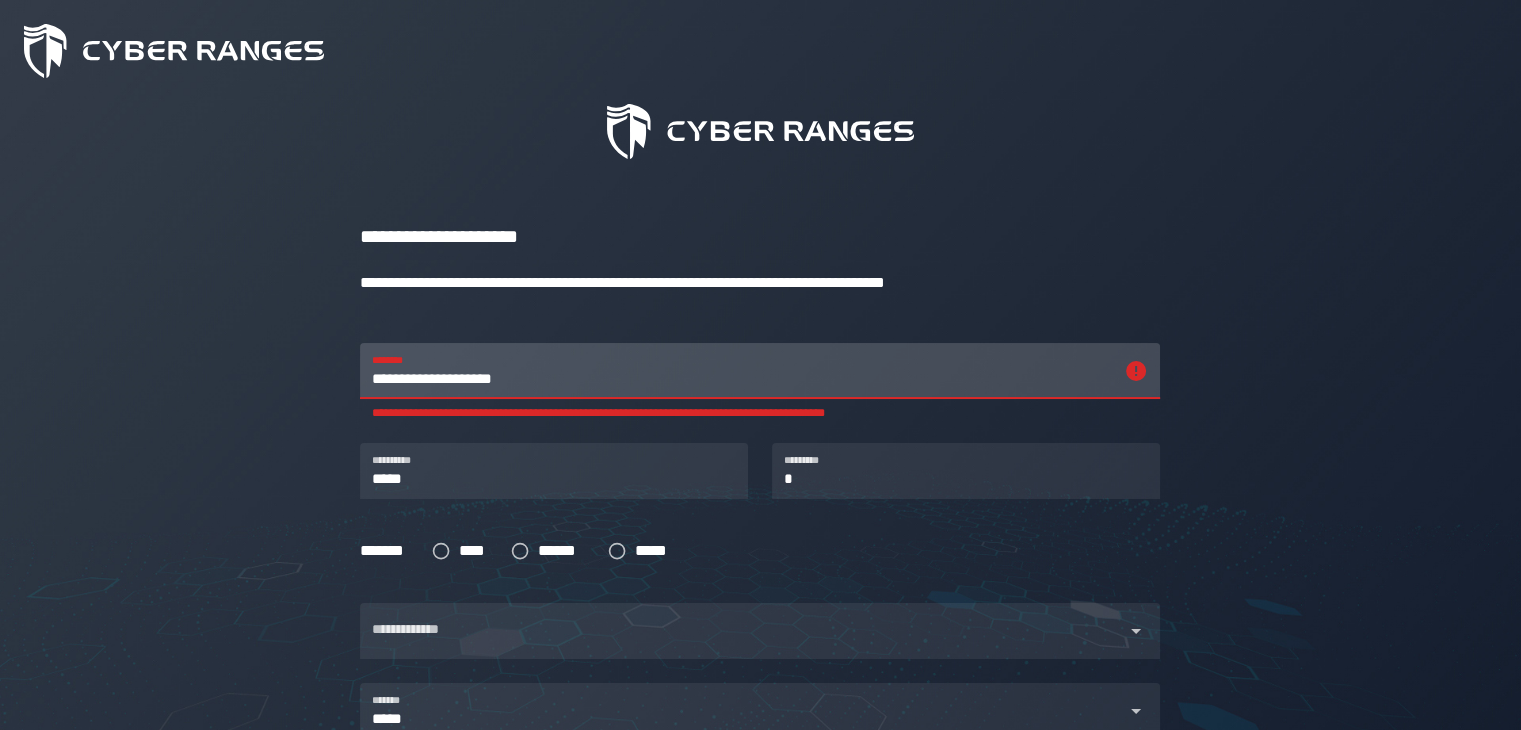 drag, startPoint x: 552, startPoint y: 381, endPoint x: 312, endPoint y: 382, distance: 240.00209 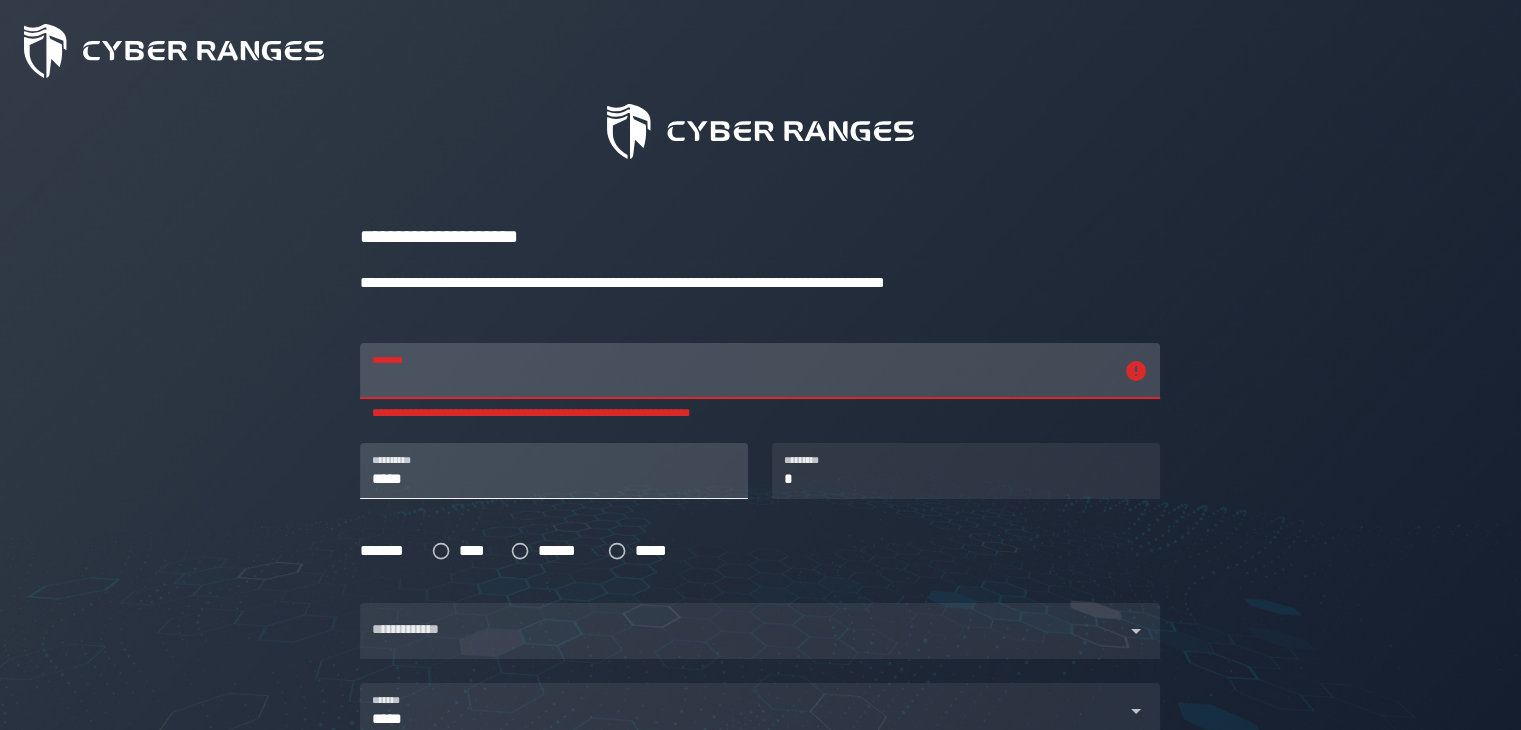type 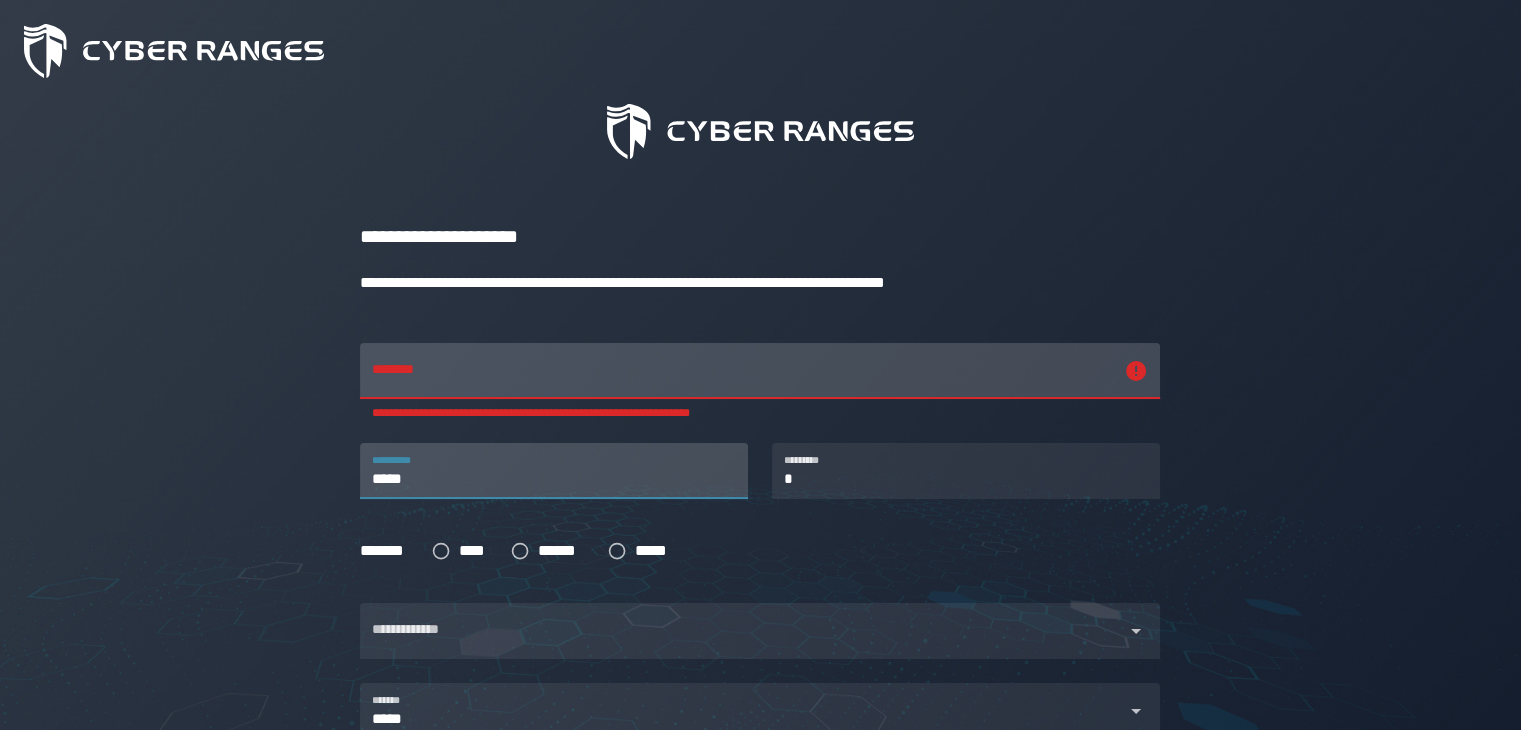drag, startPoint x: 582, startPoint y: 474, endPoint x: 353, endPoint y: 468, distance: 229.07858 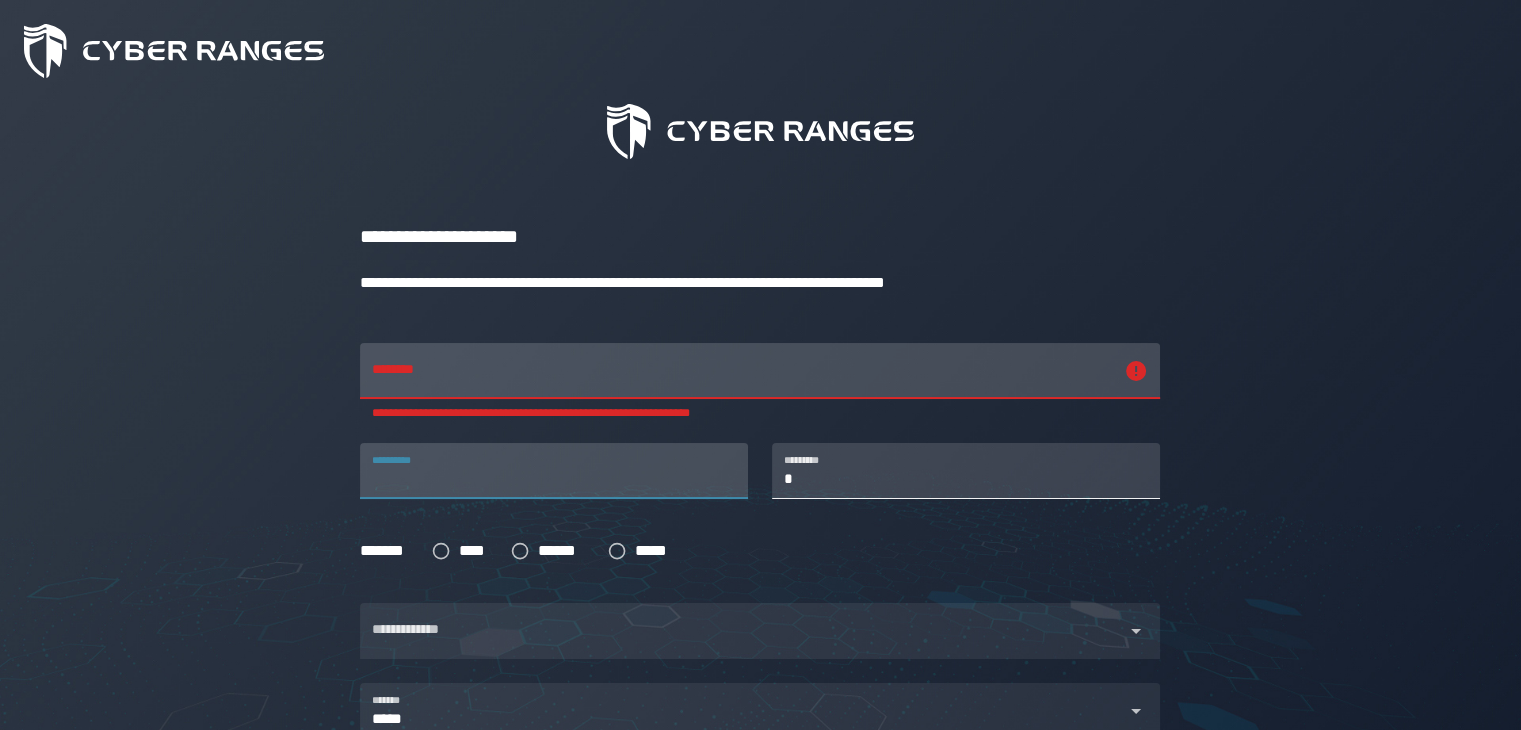 type 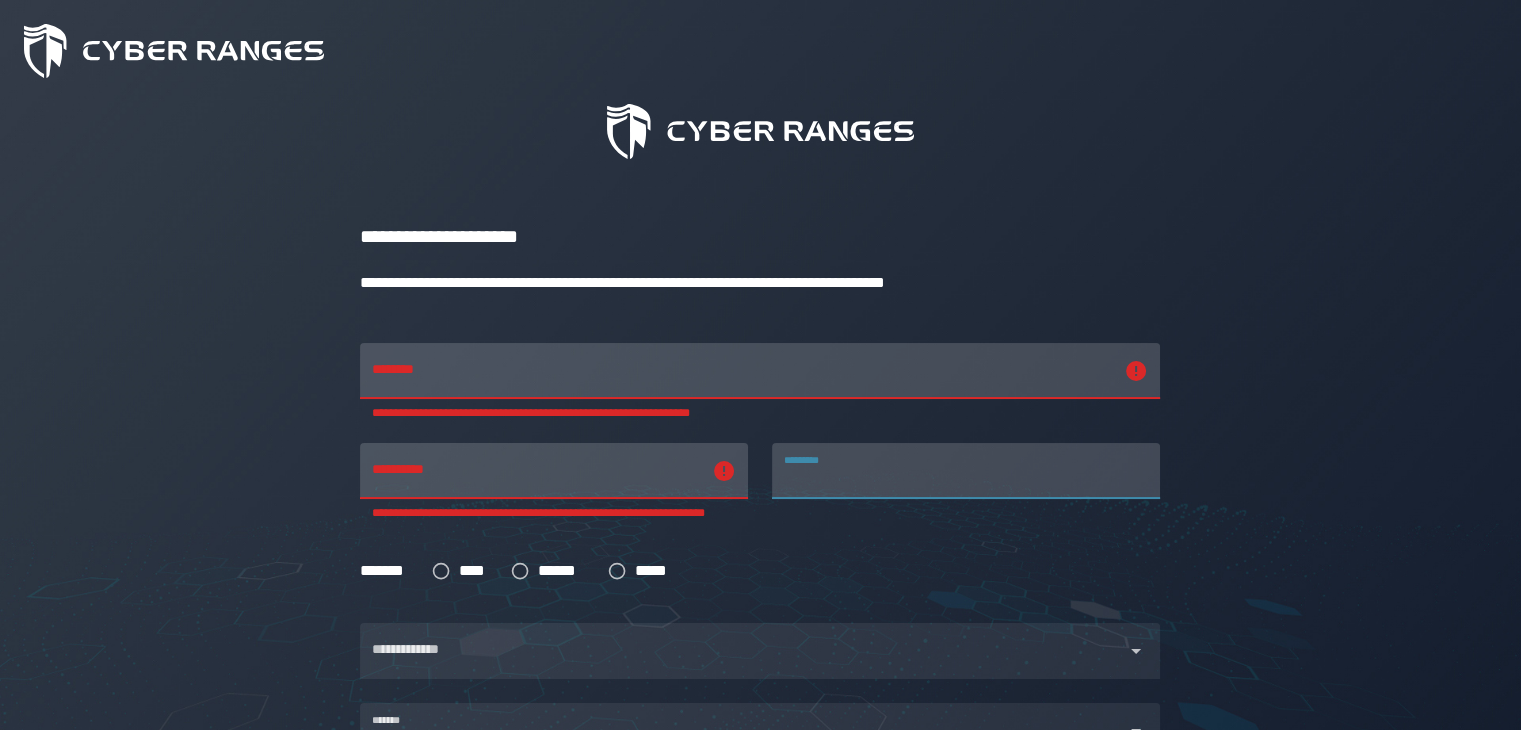 drag, startPoint x: 864, startPoint y: 472, endPoint x: 695, endPoint y: 467, distance: 169.07394 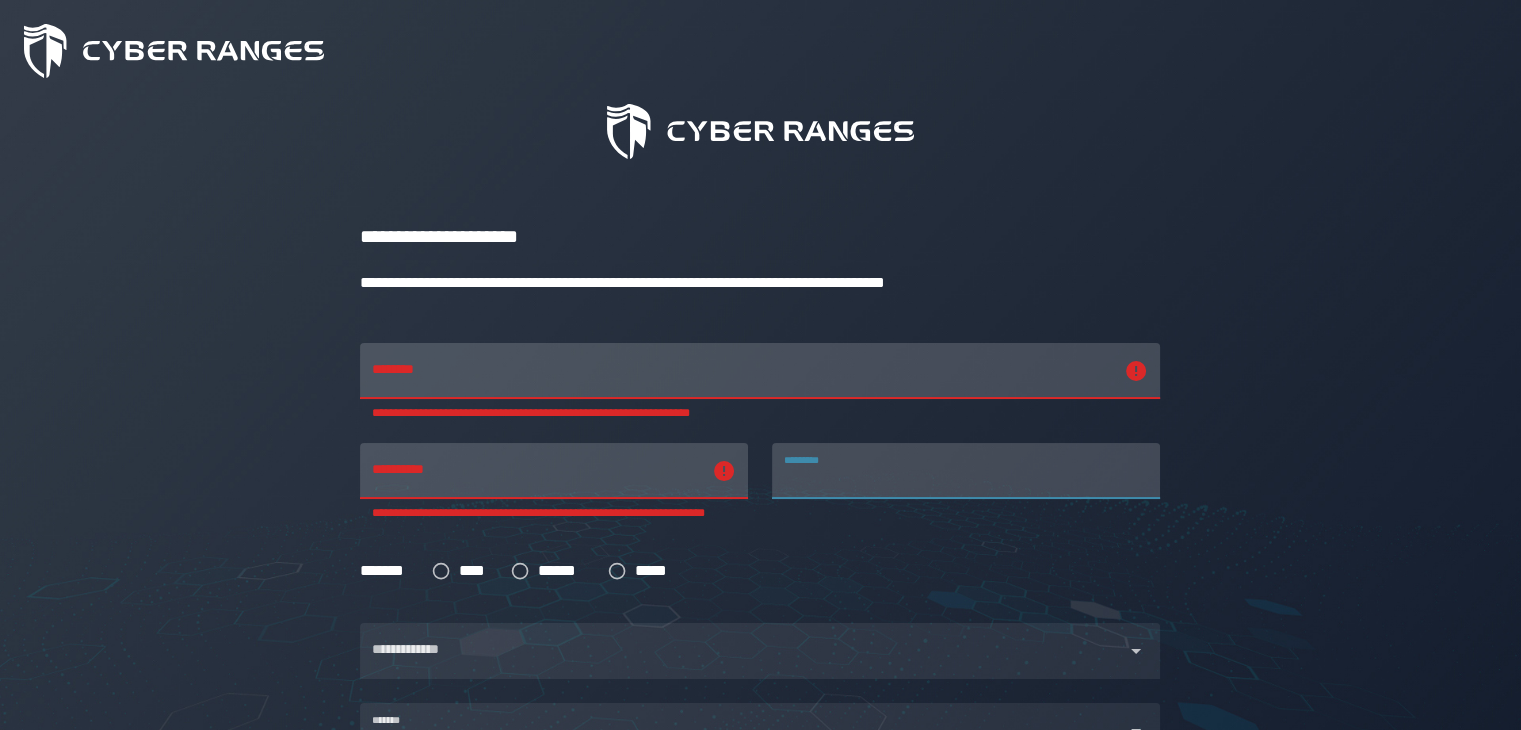 type 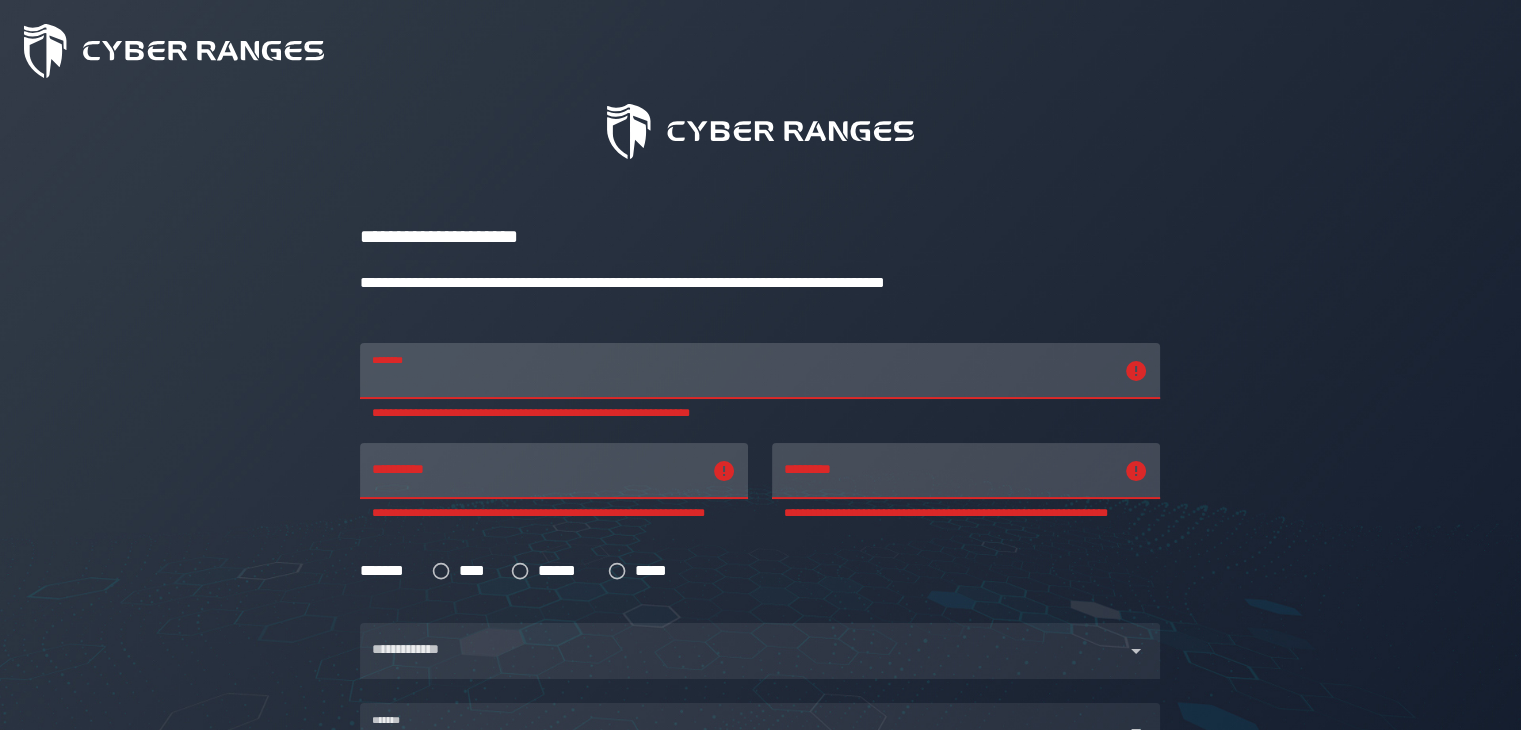 click on "**********" at bounding box center [742, 371] 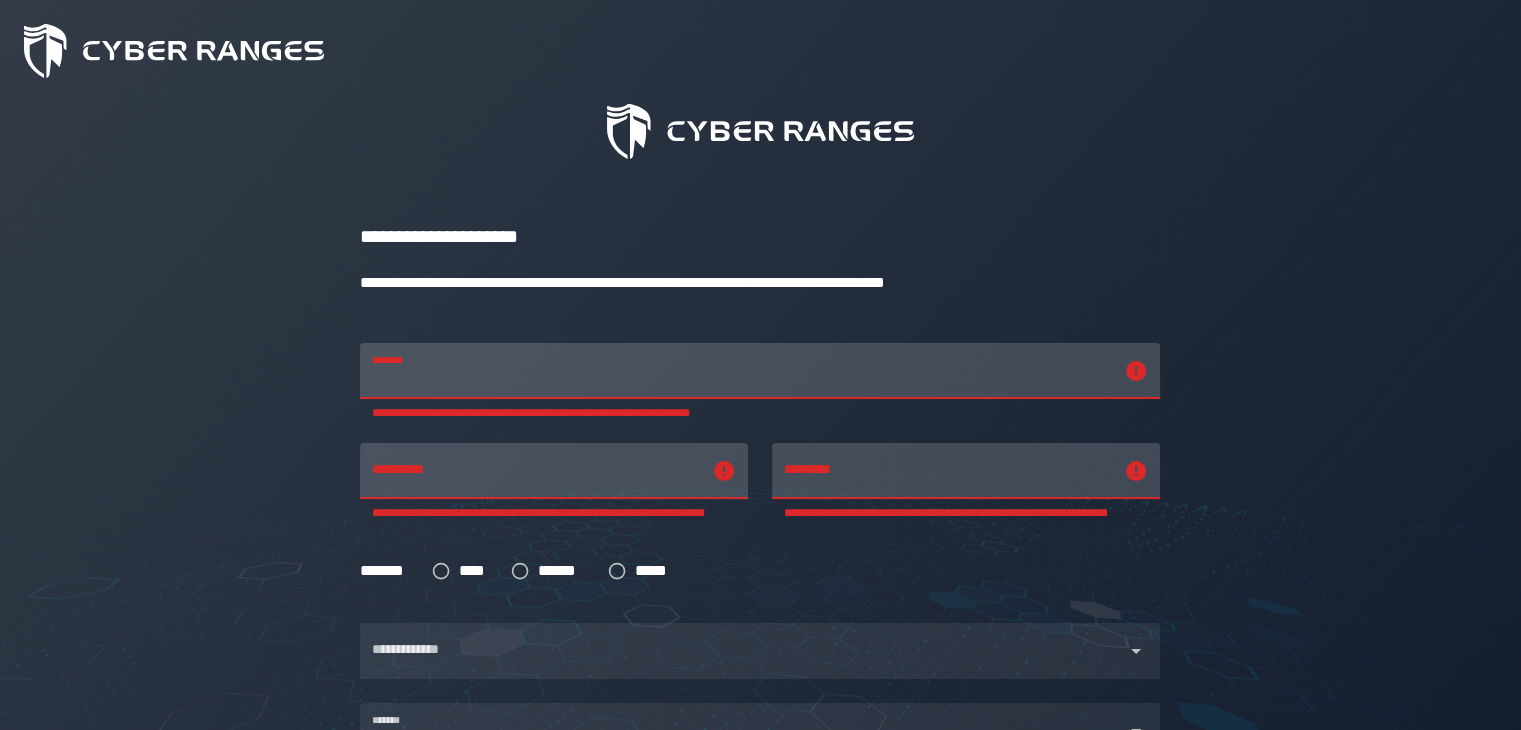 click on "**********" at bounding box center (742, 371) 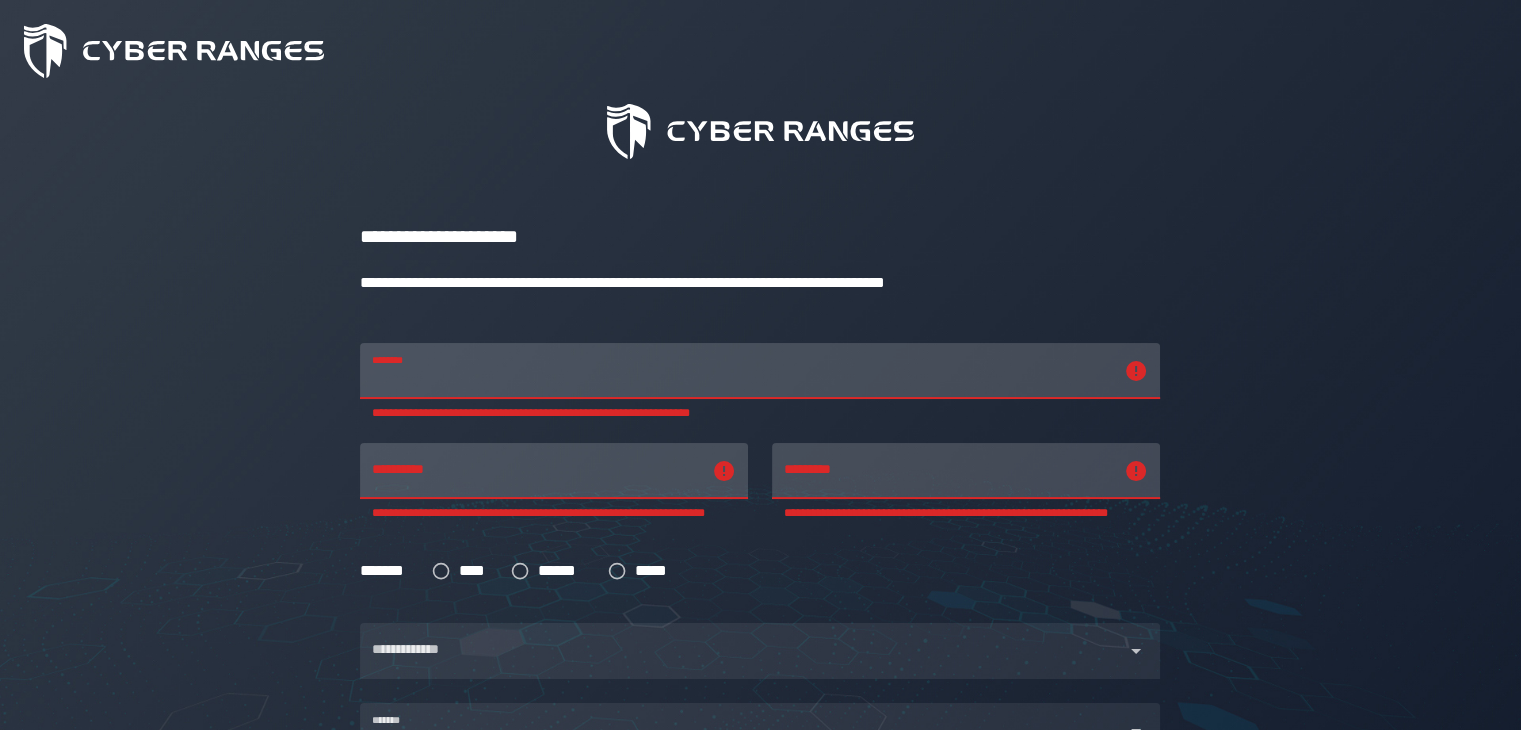 type on "**********" 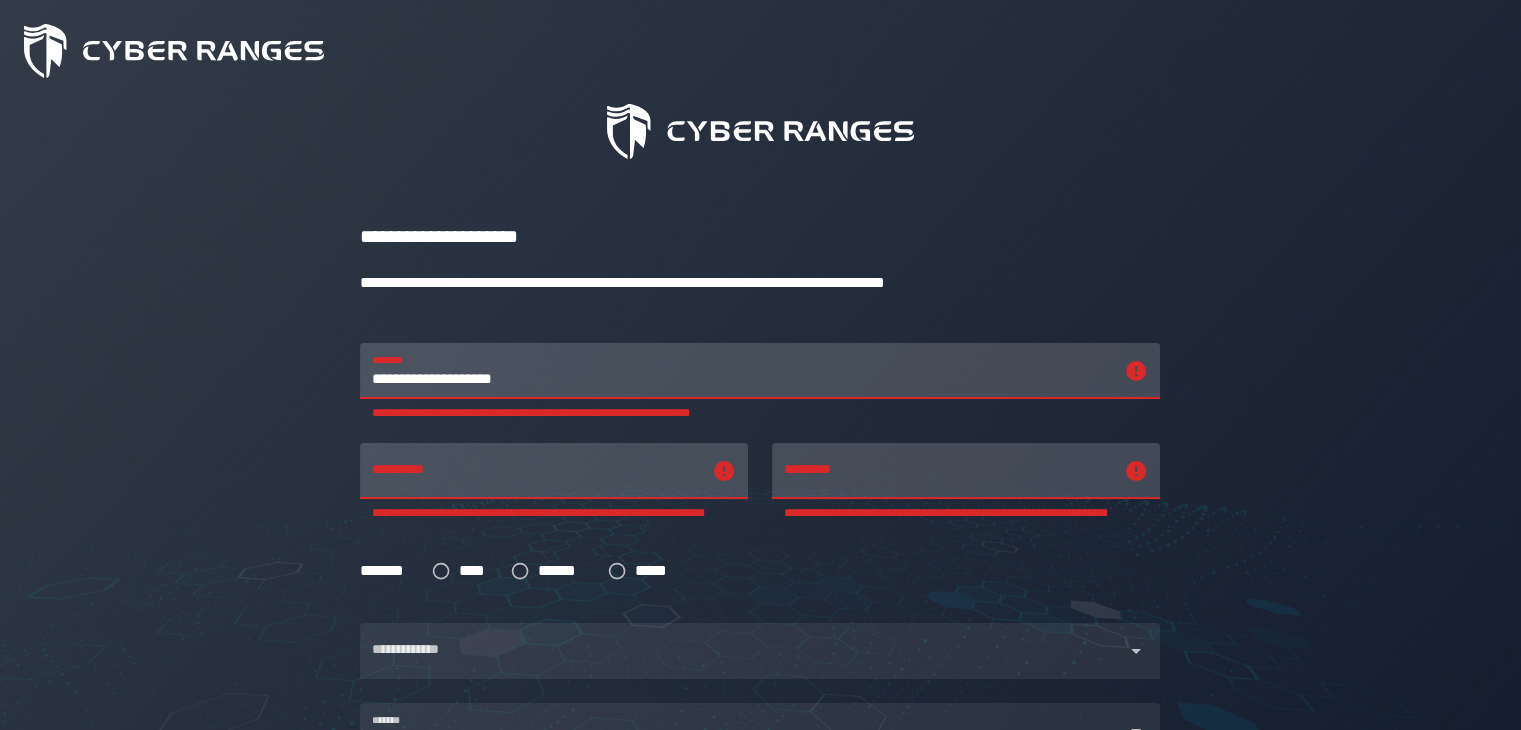 type on "*****" 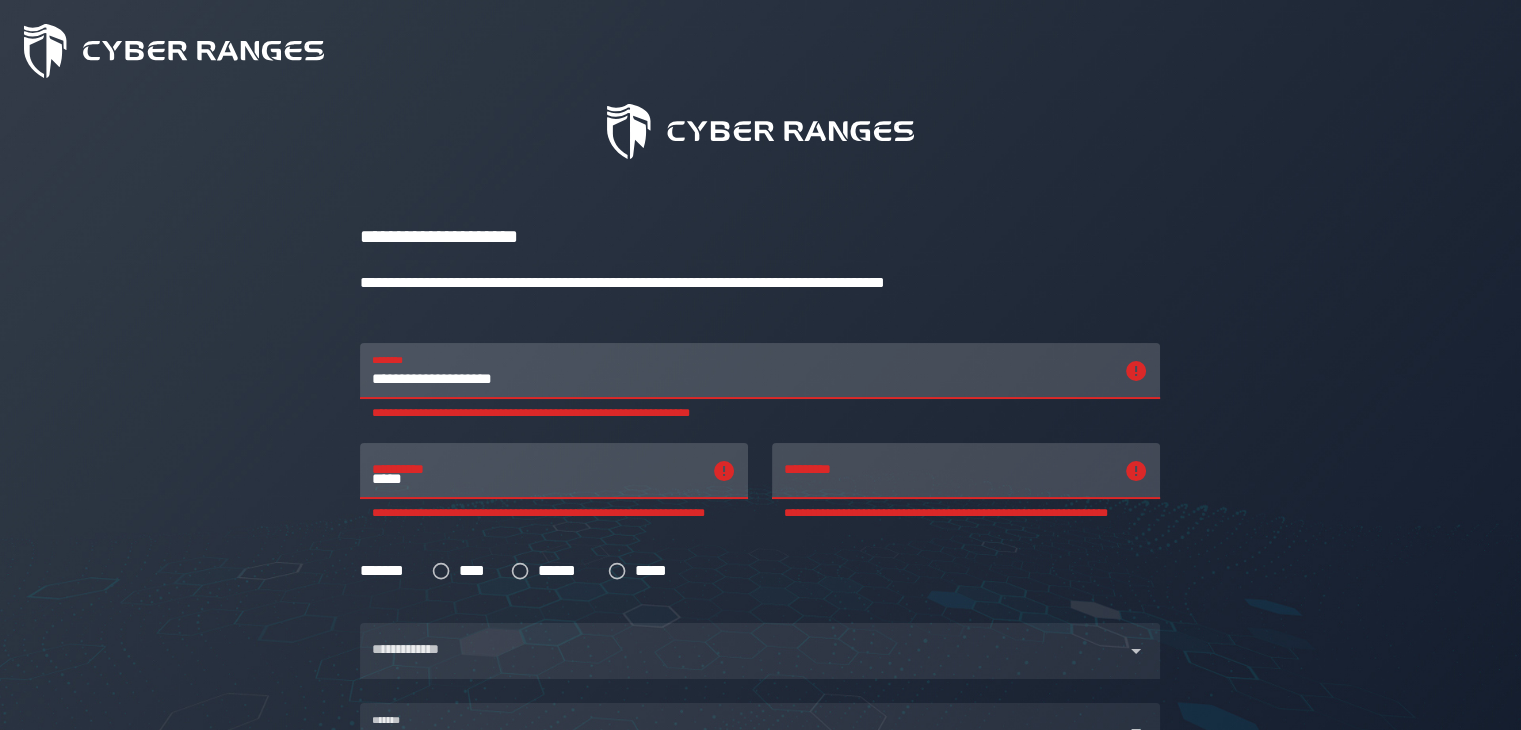 type on "*******" 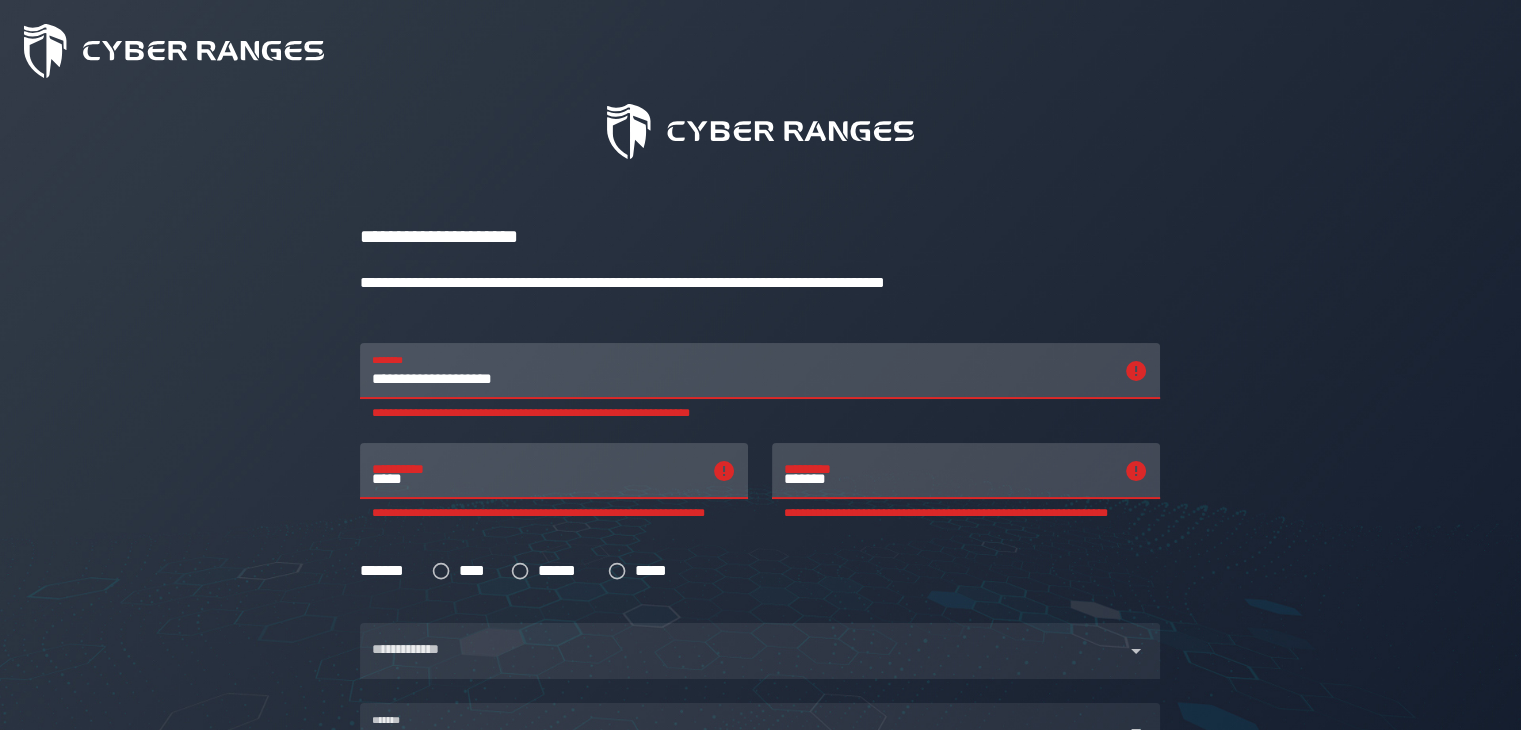 type on "*****" 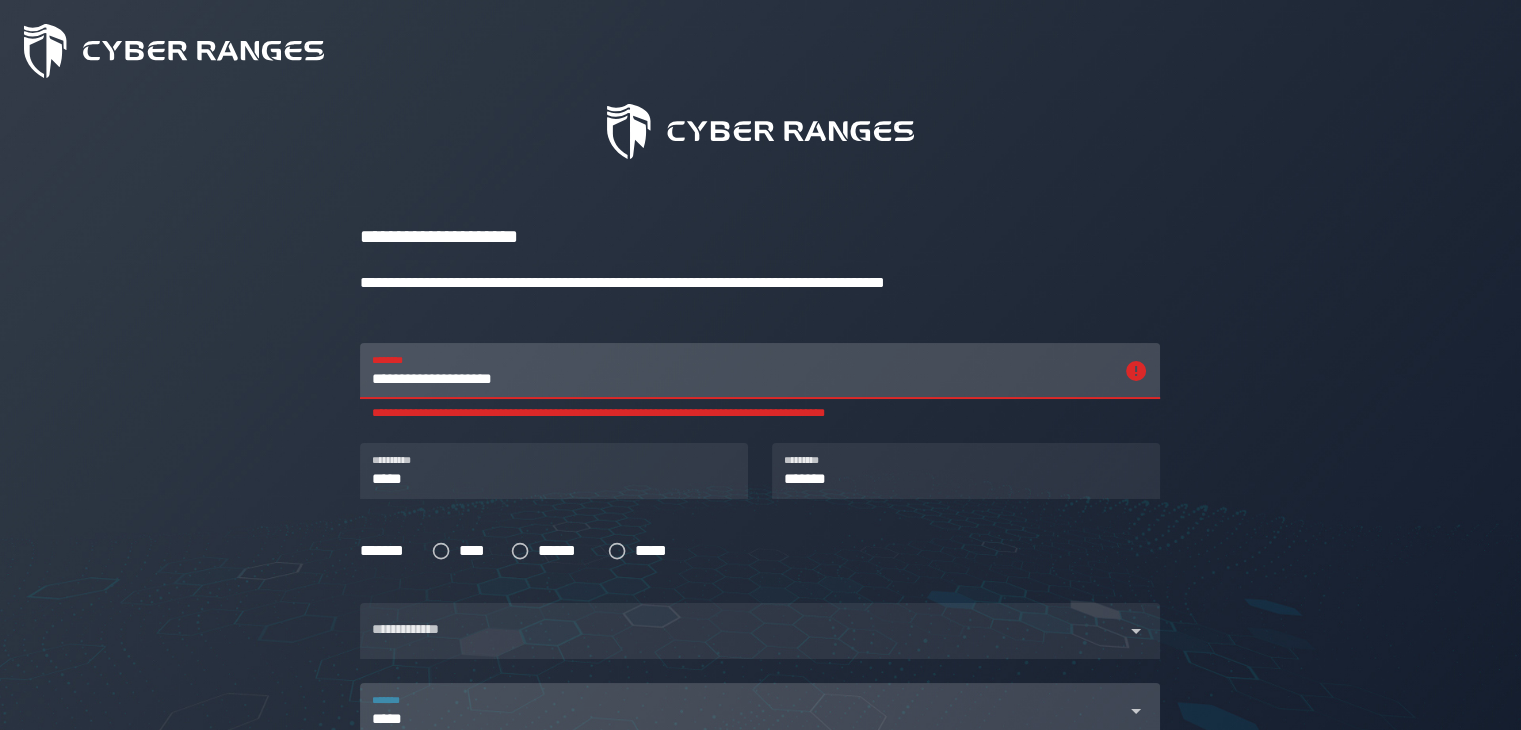 type on "*****" 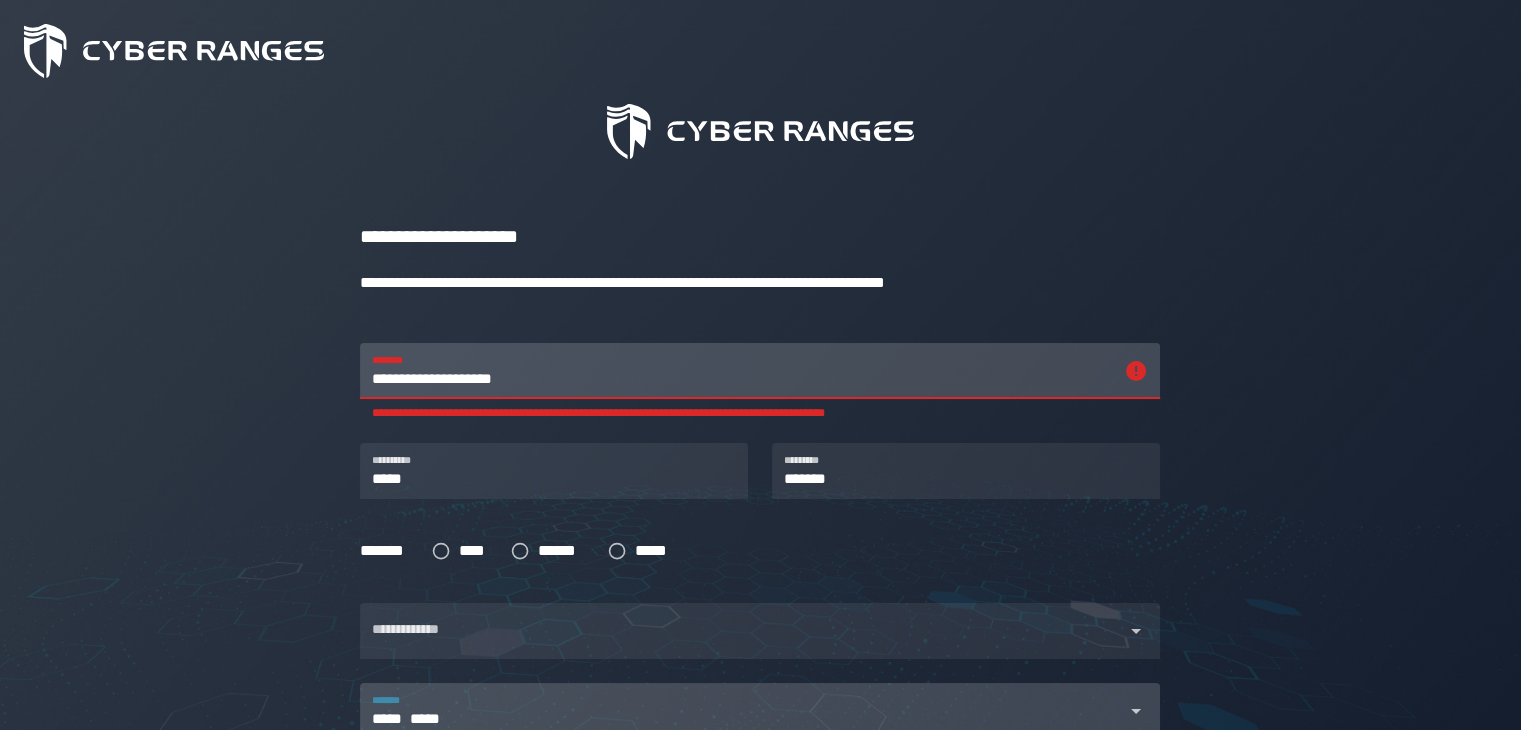 type 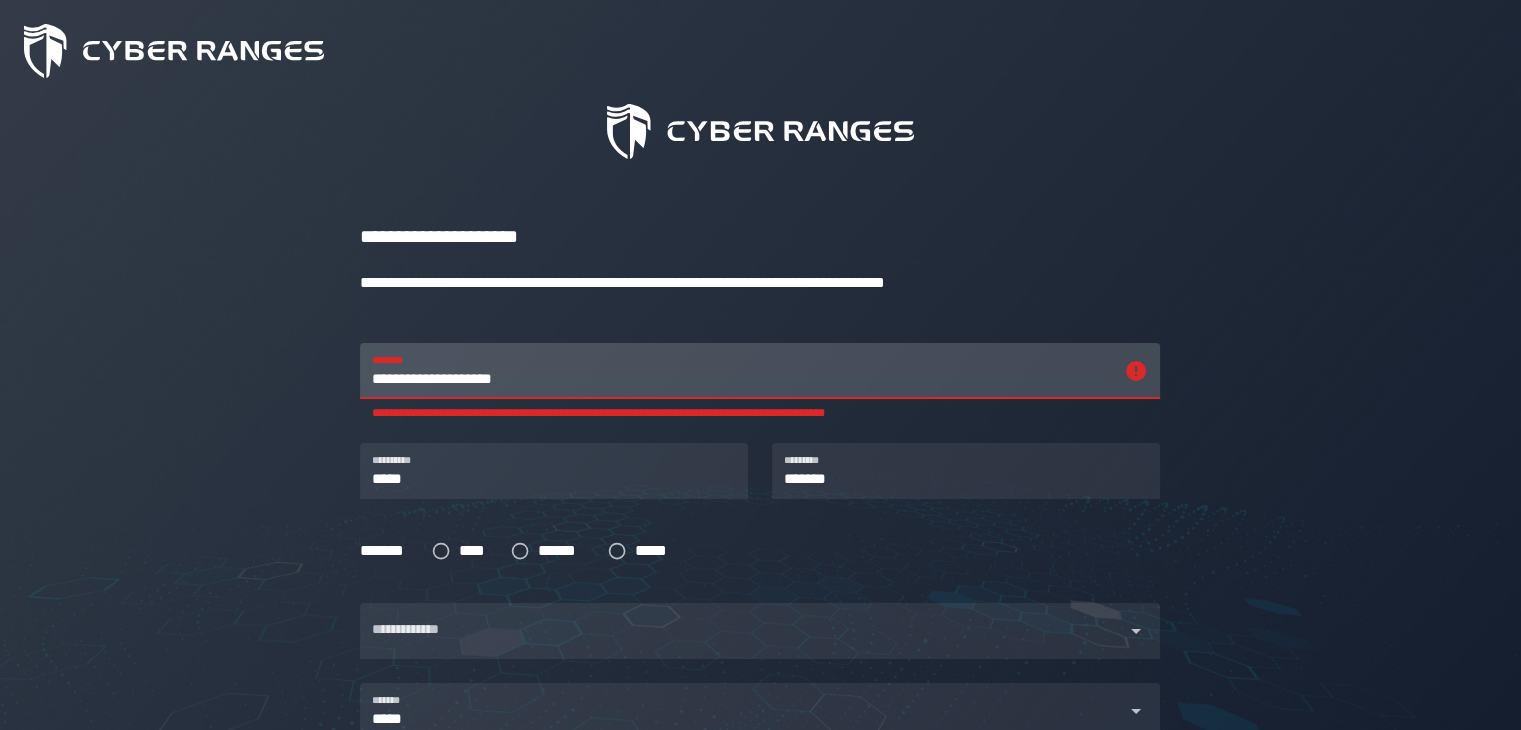 drag, startPoint x: 565, startPoint y: 373, endPoint x: 430, endPoint y: 353, distance: 136.47343 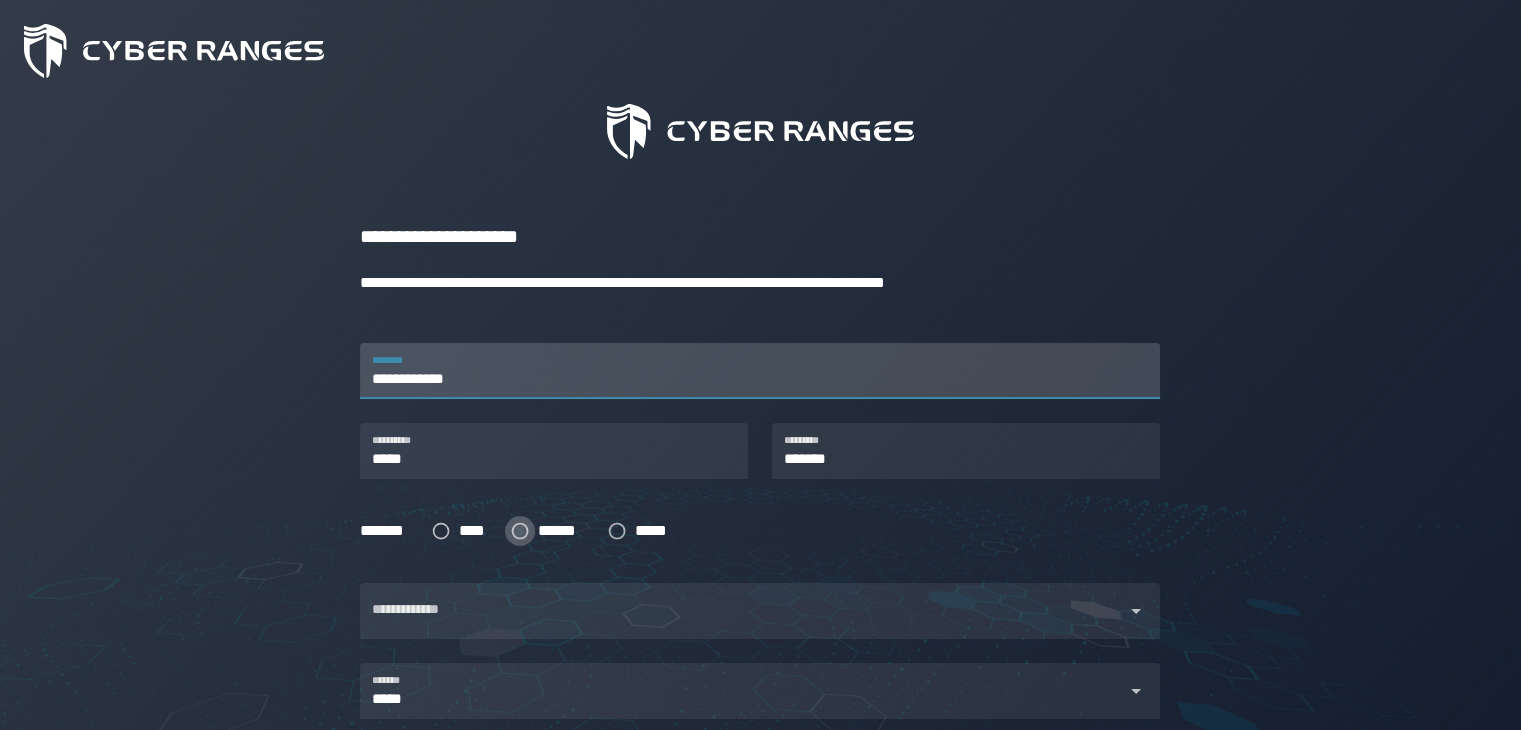 type on "**********" 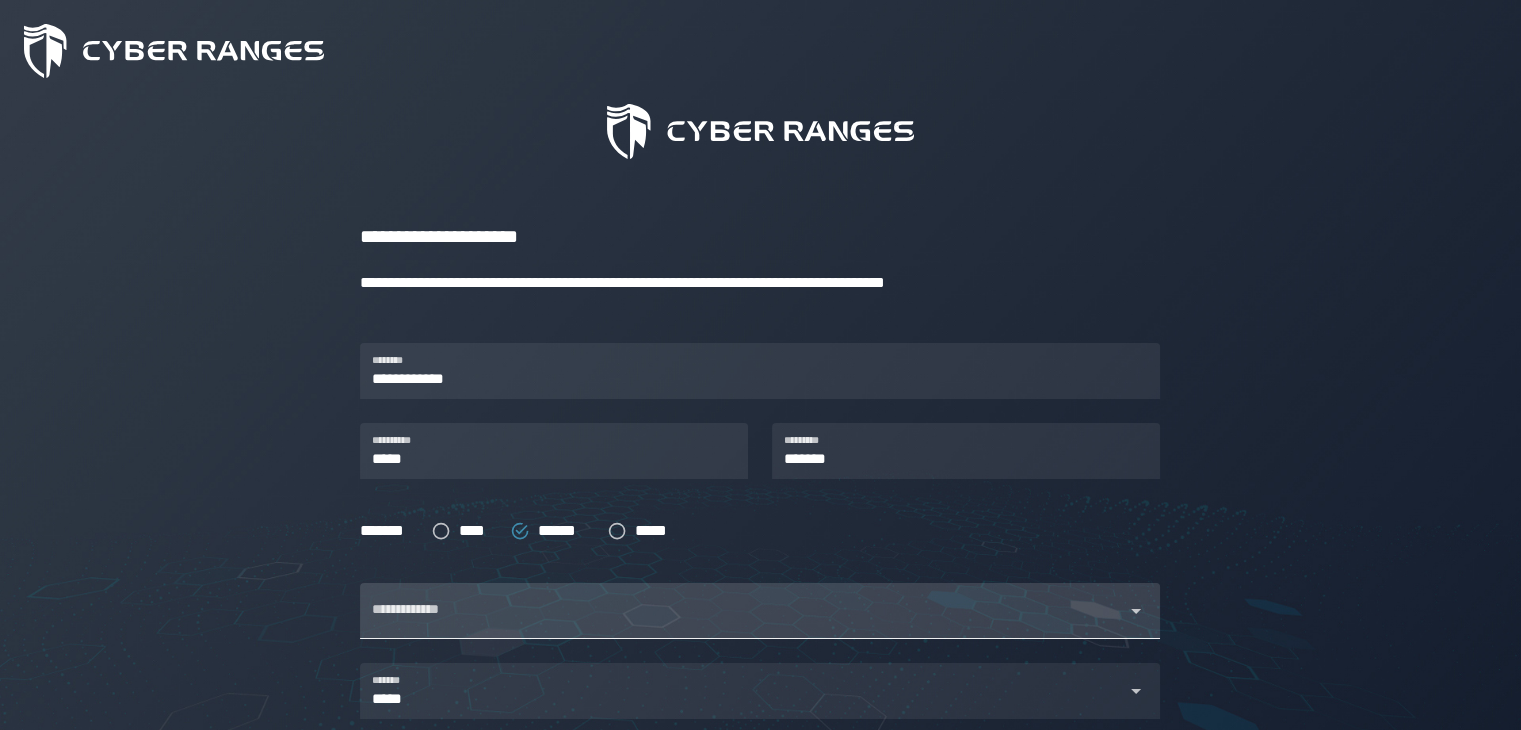 click on "**********" at bounding box center [742, 611] 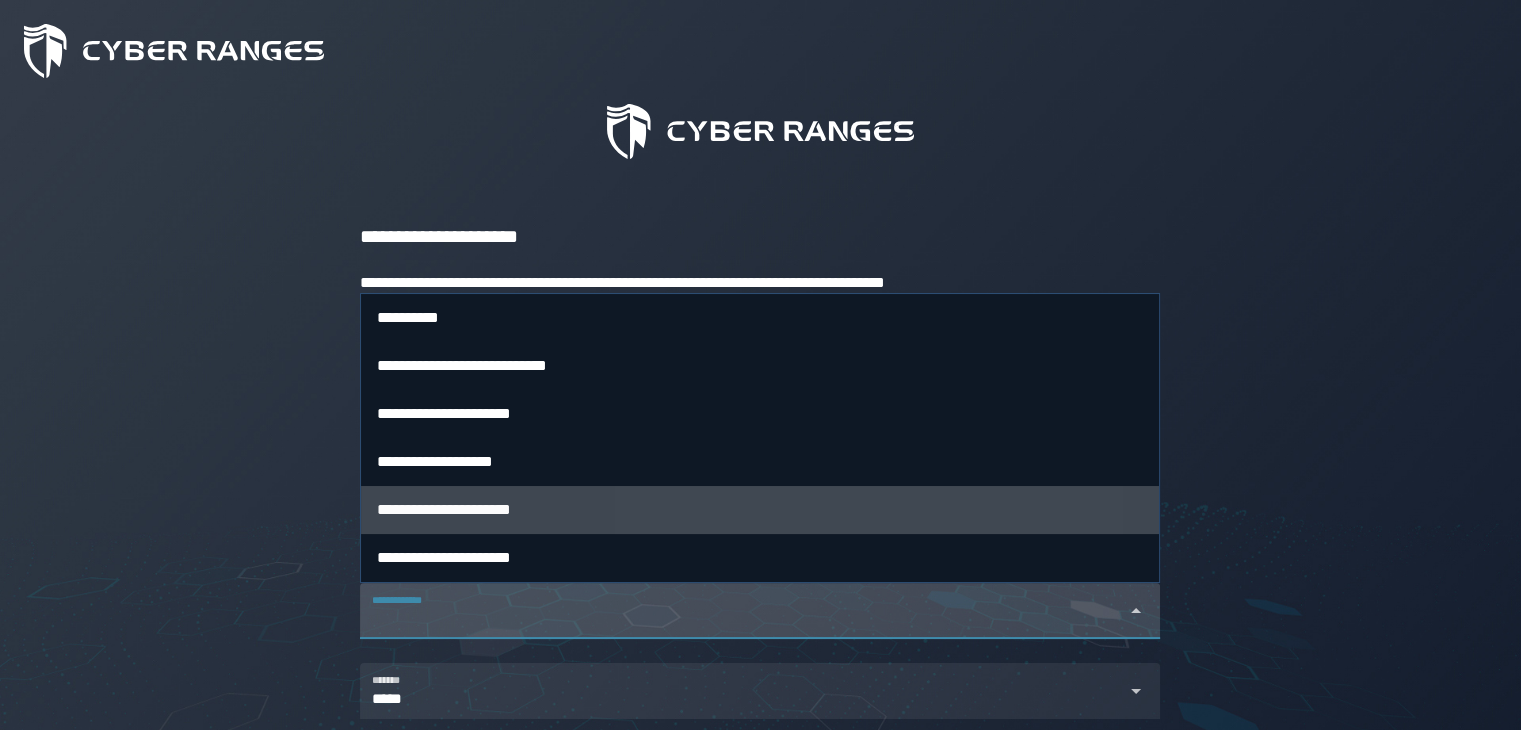 click on "**********" at bounding box center (444, 509) 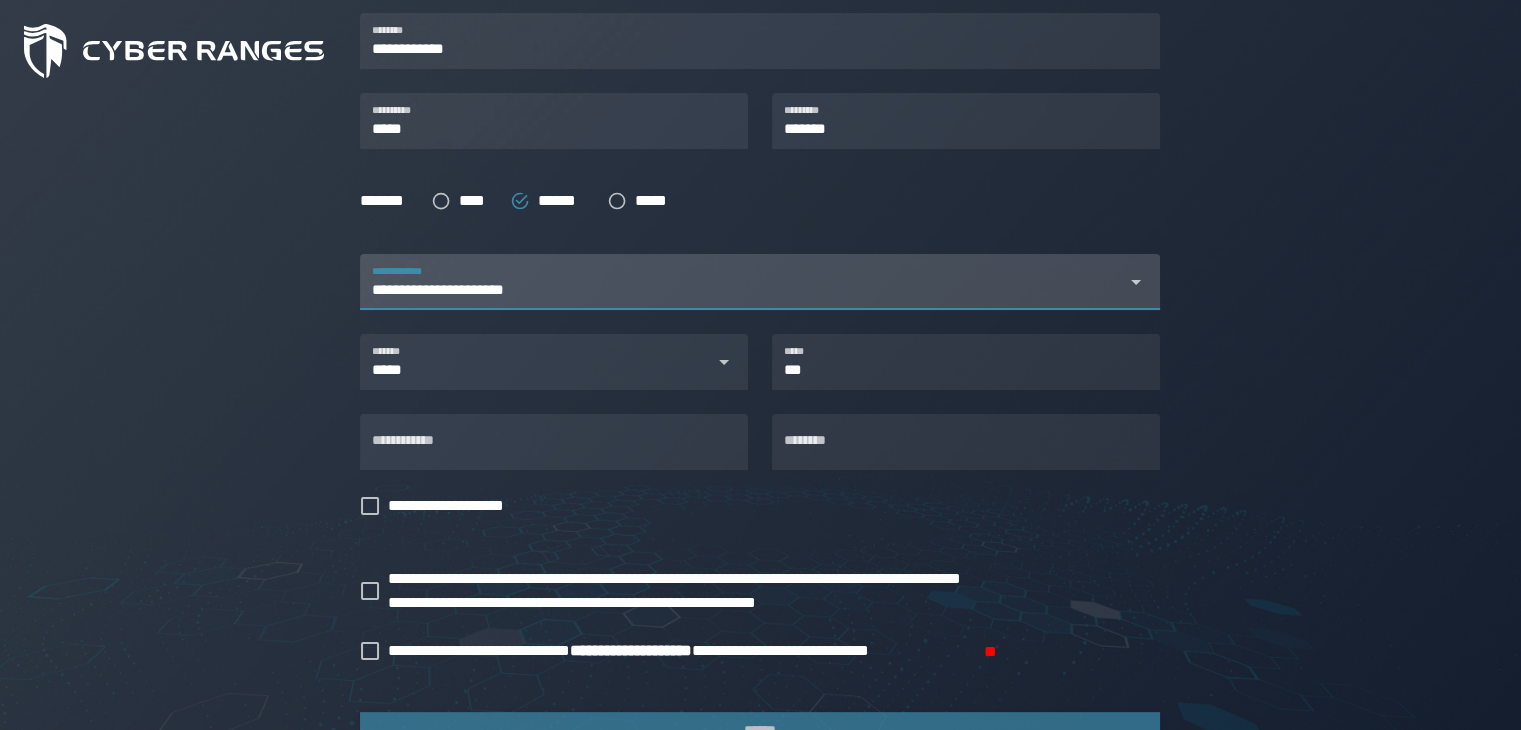 scroll, scrollTop: 451, scrollLeft: 0, axis: vertical 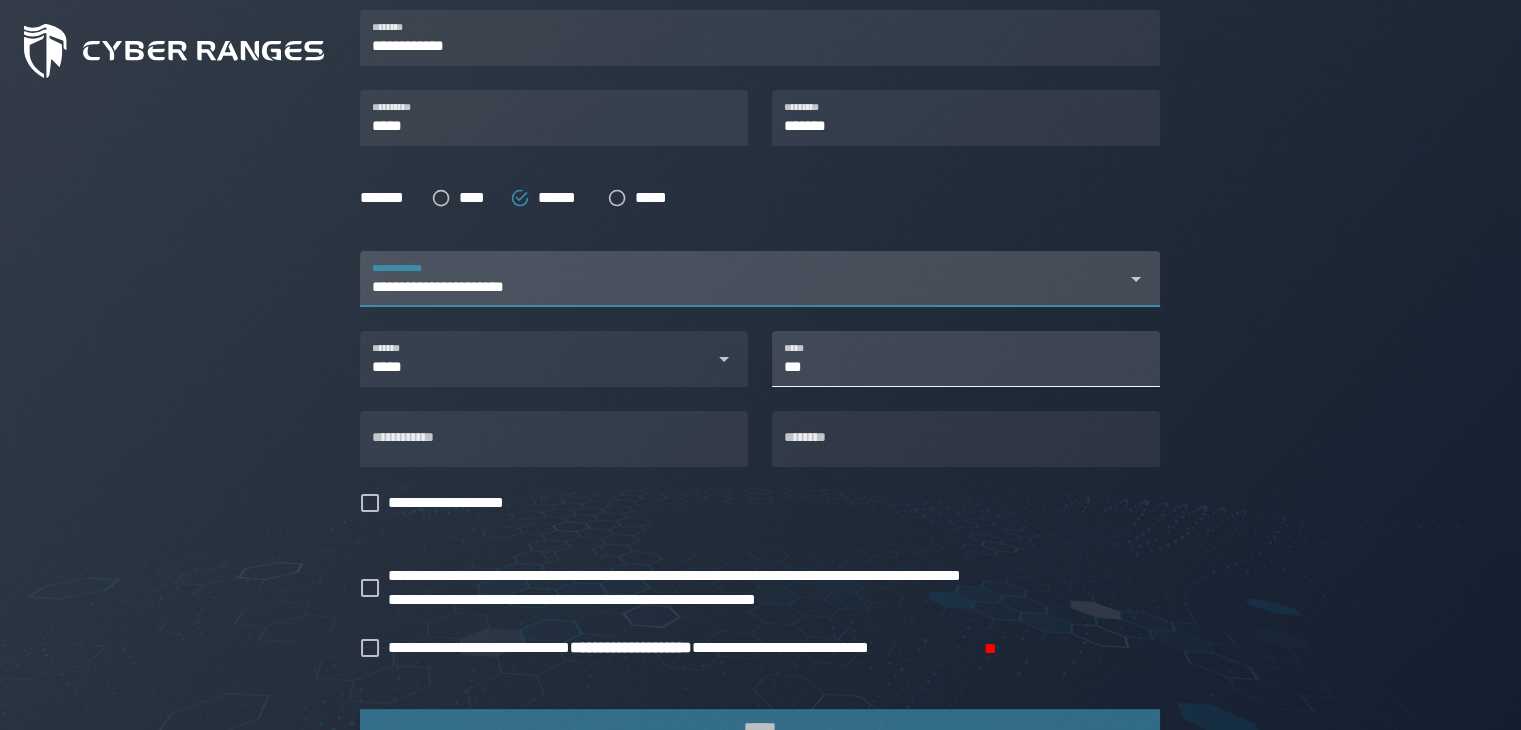 click on "***" at bounding box center [966, 359] 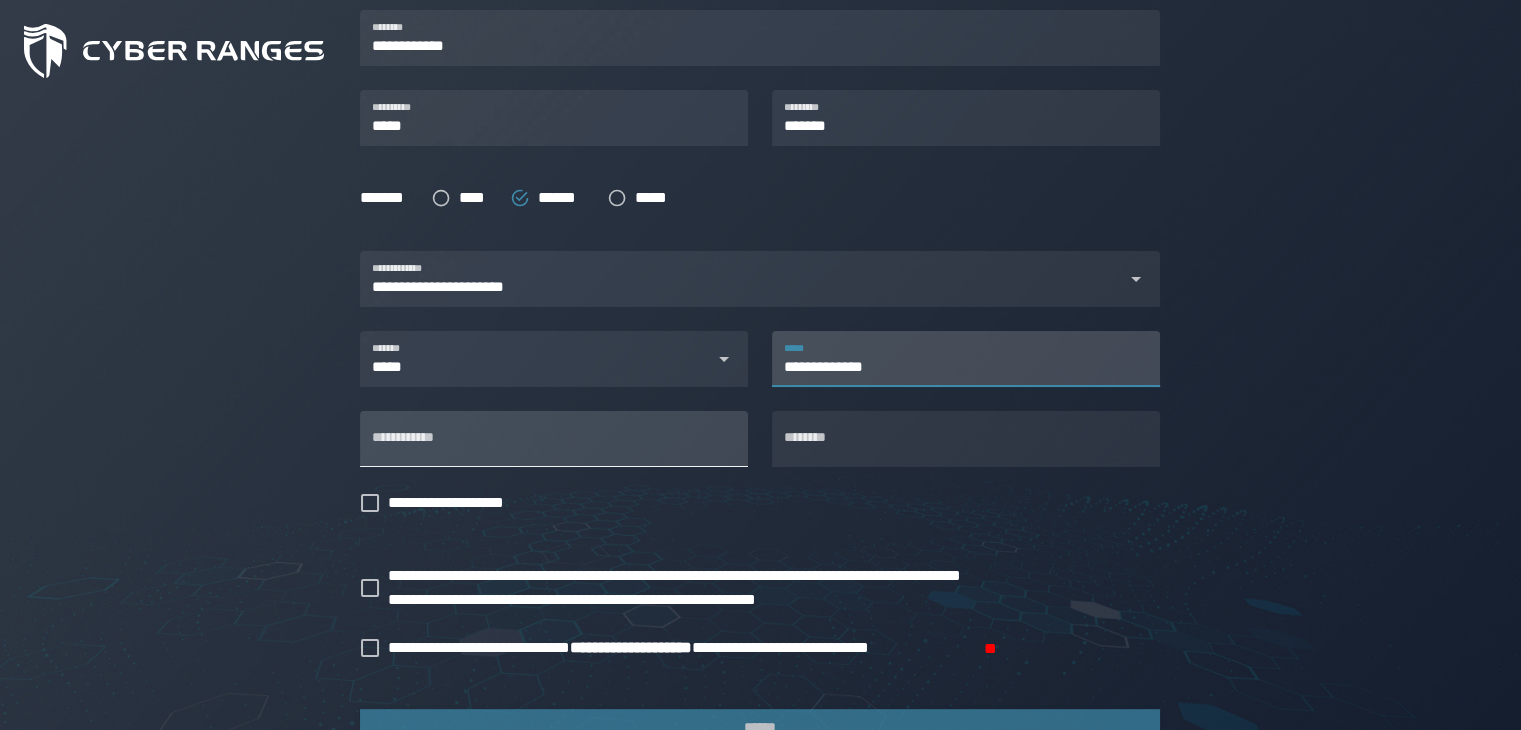 type on "**********" 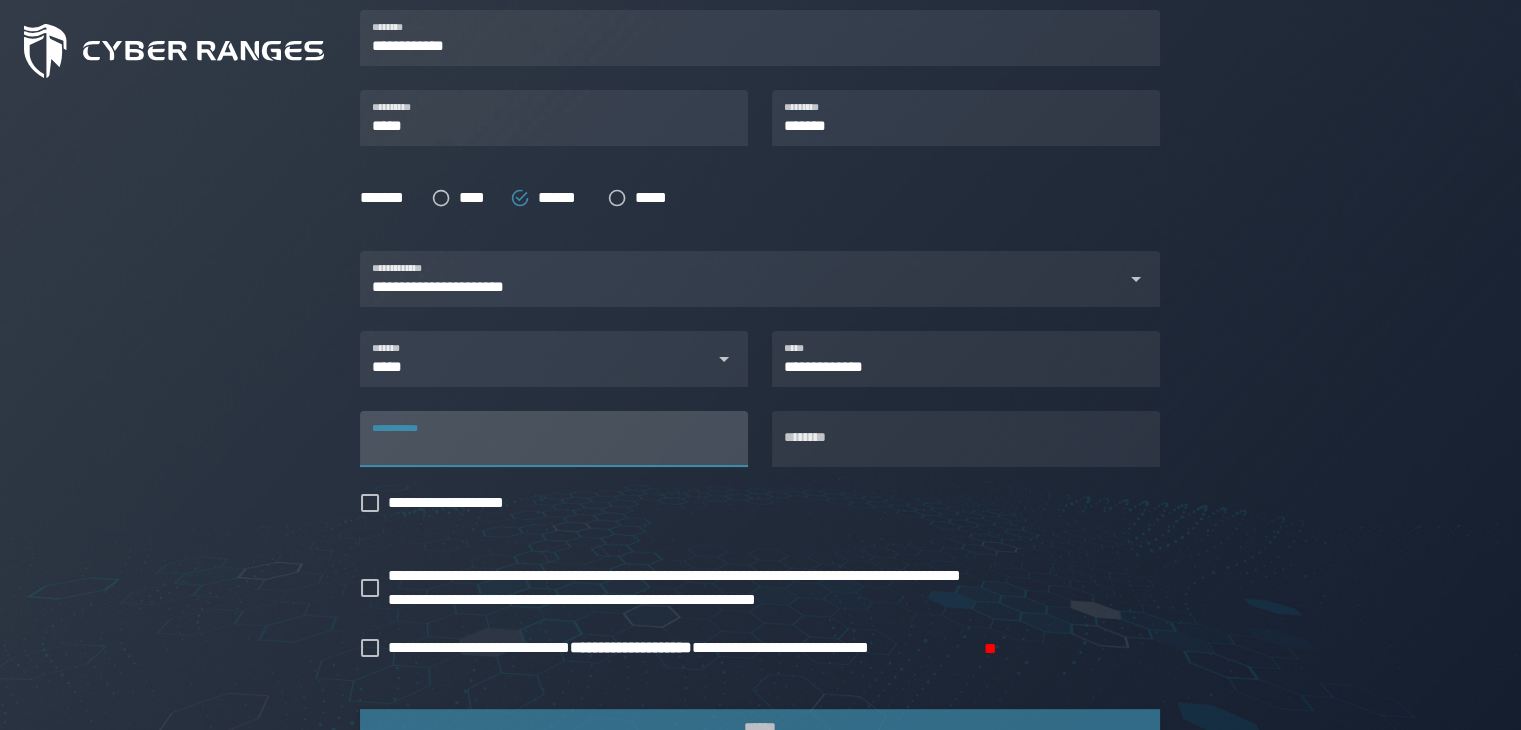 click on "**********" at bounding box center (554, 439) 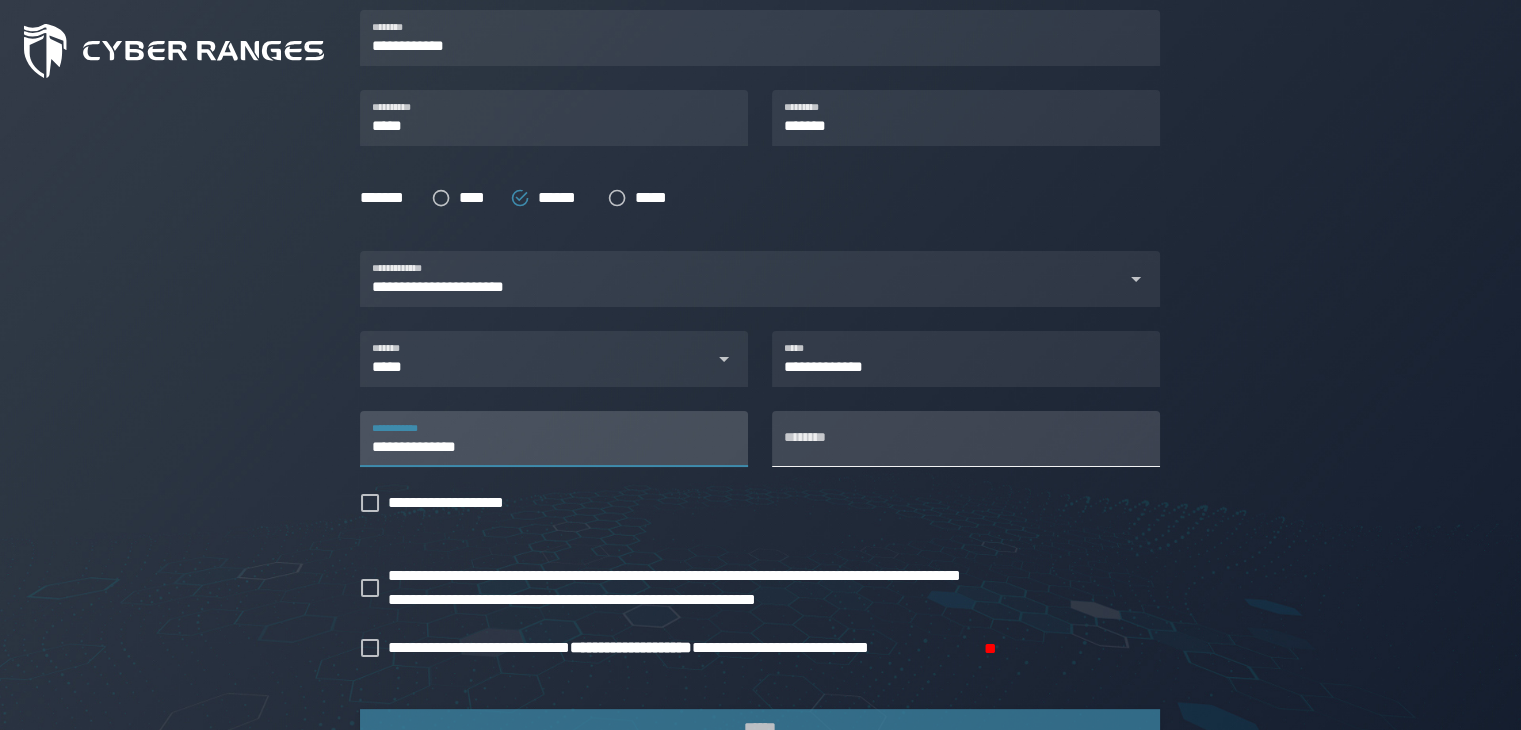type on "**********" 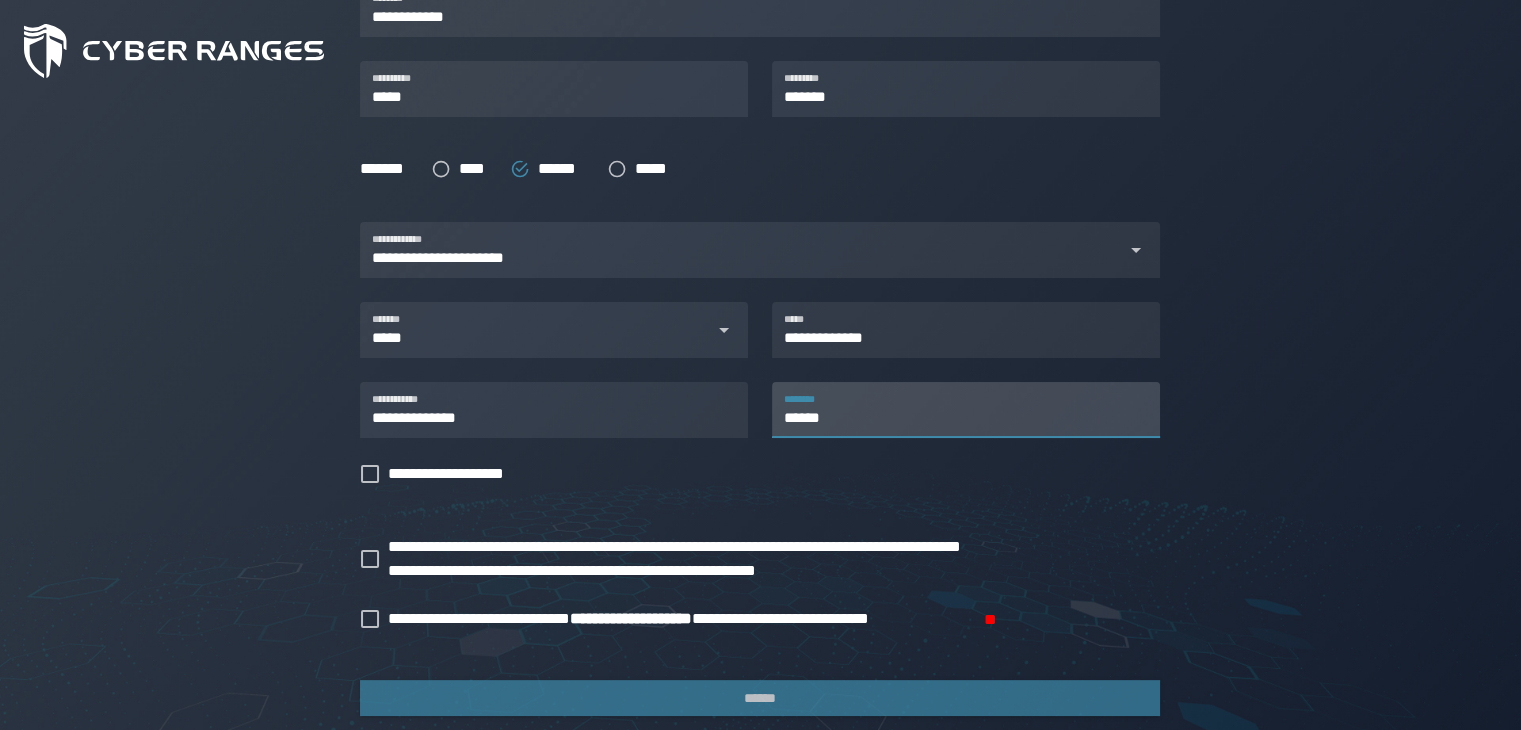 scroll, scrollTop: 602, scrollLeft: 0, axis: vertical 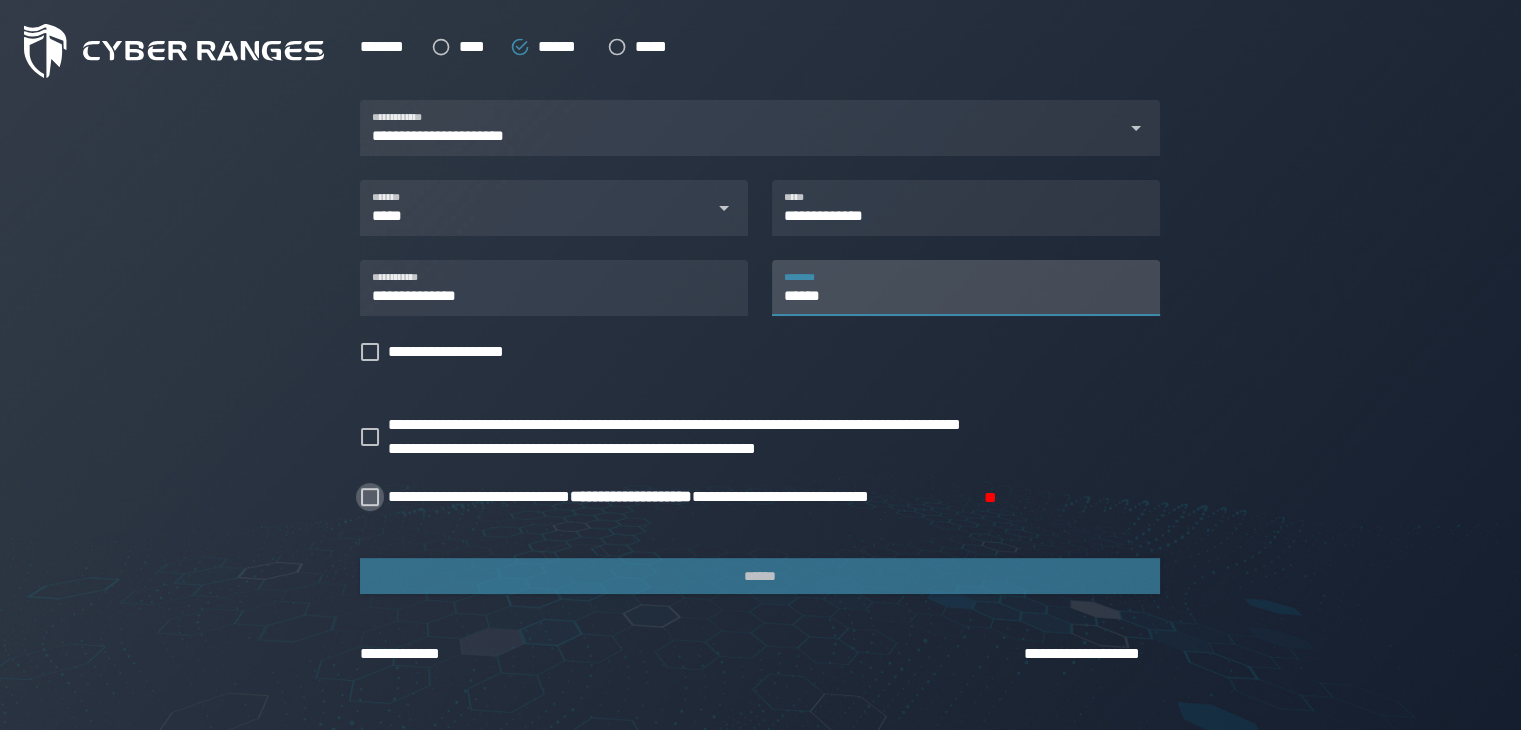 type on "******" 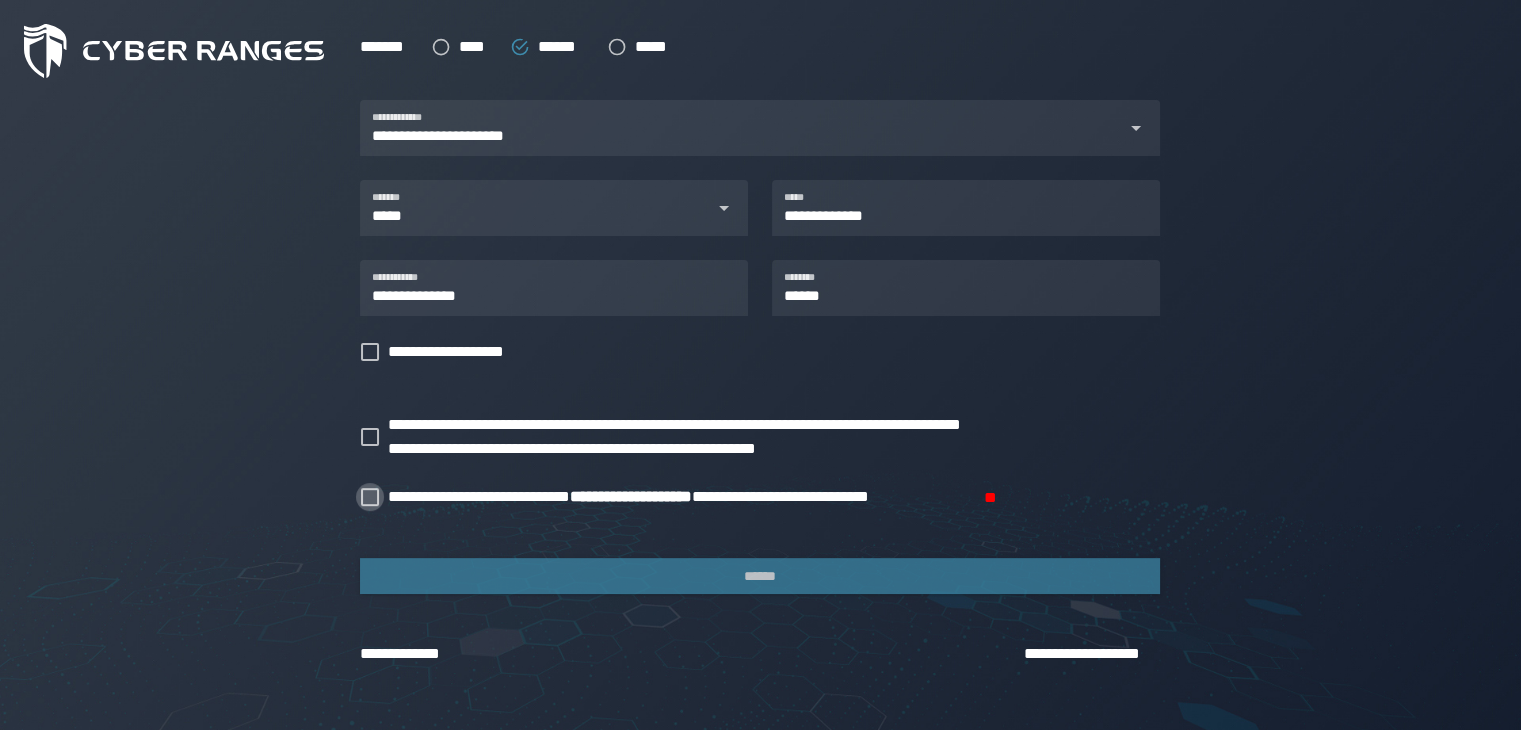 click on "**********" at bounding box center [681, 497] 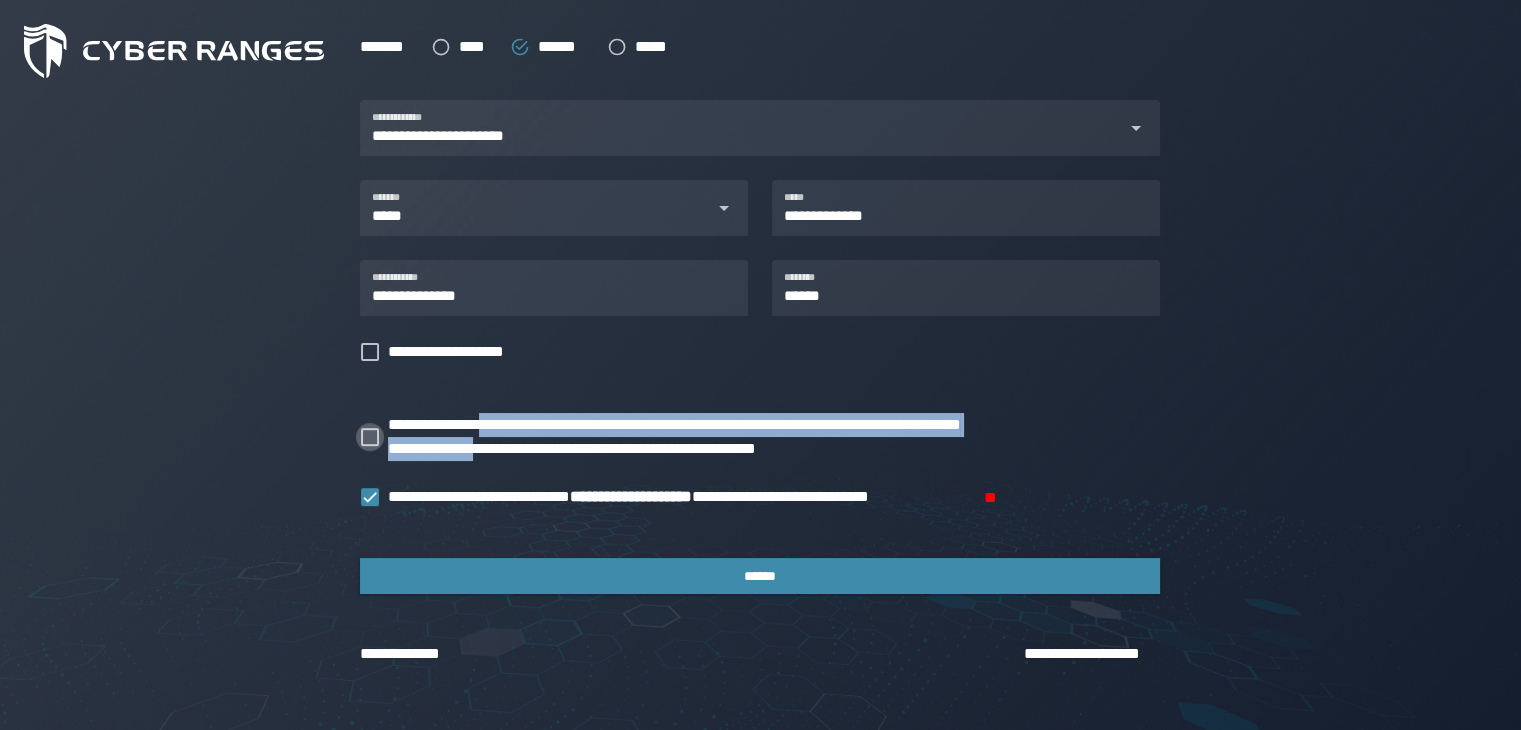 click on "**********" at bounding box center [723, 437] 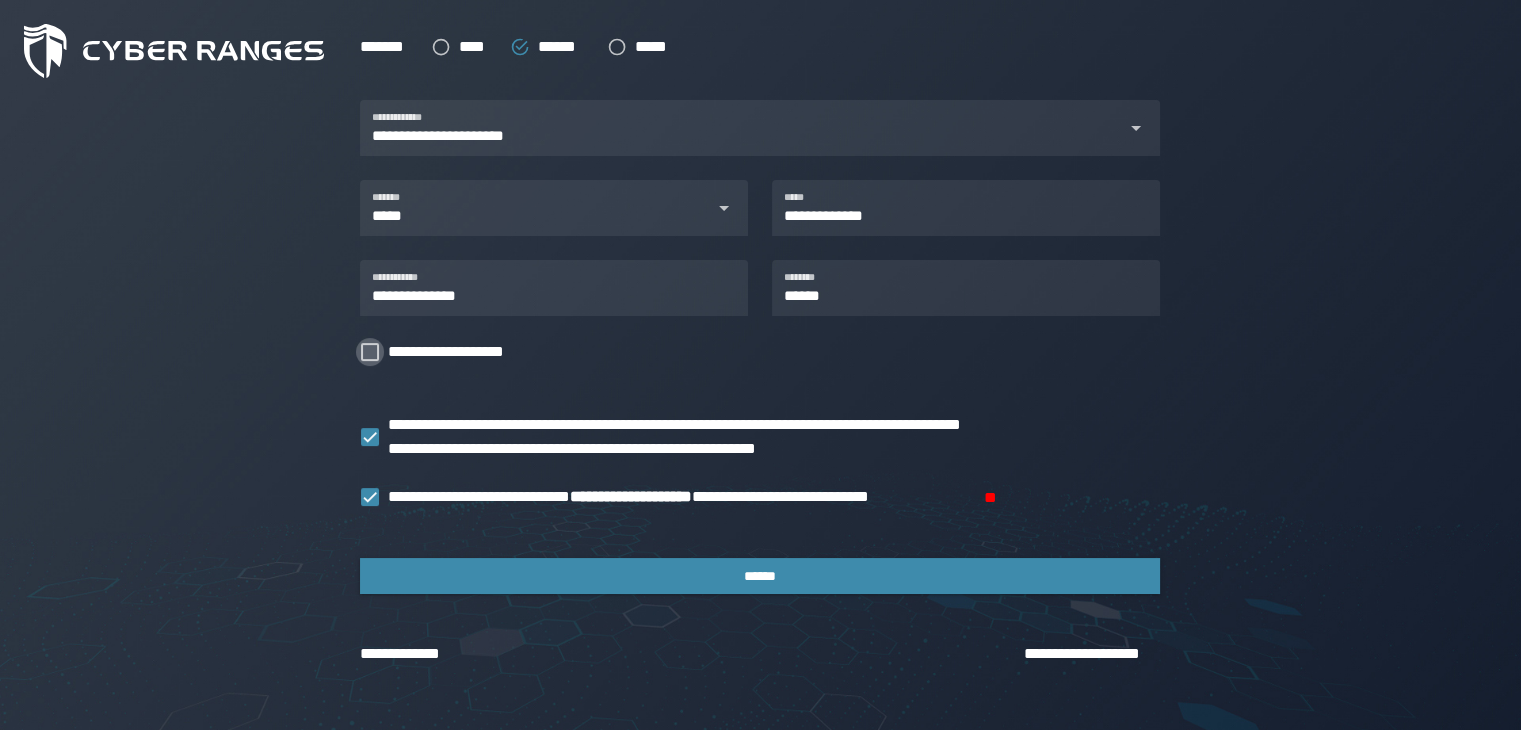 click on "**********" at bounding box center (456, 352) 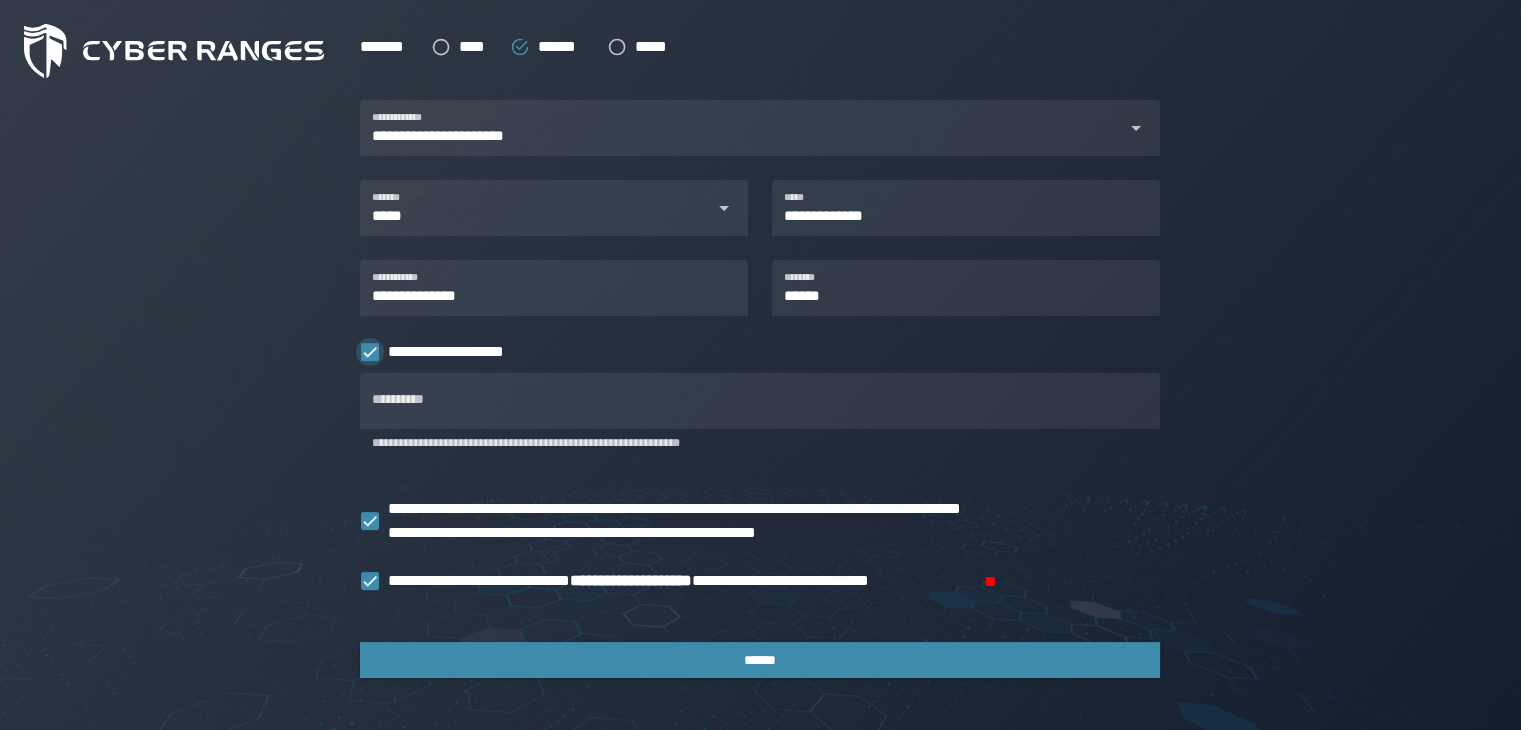 click on "**********" at bounding box center [456, 352] 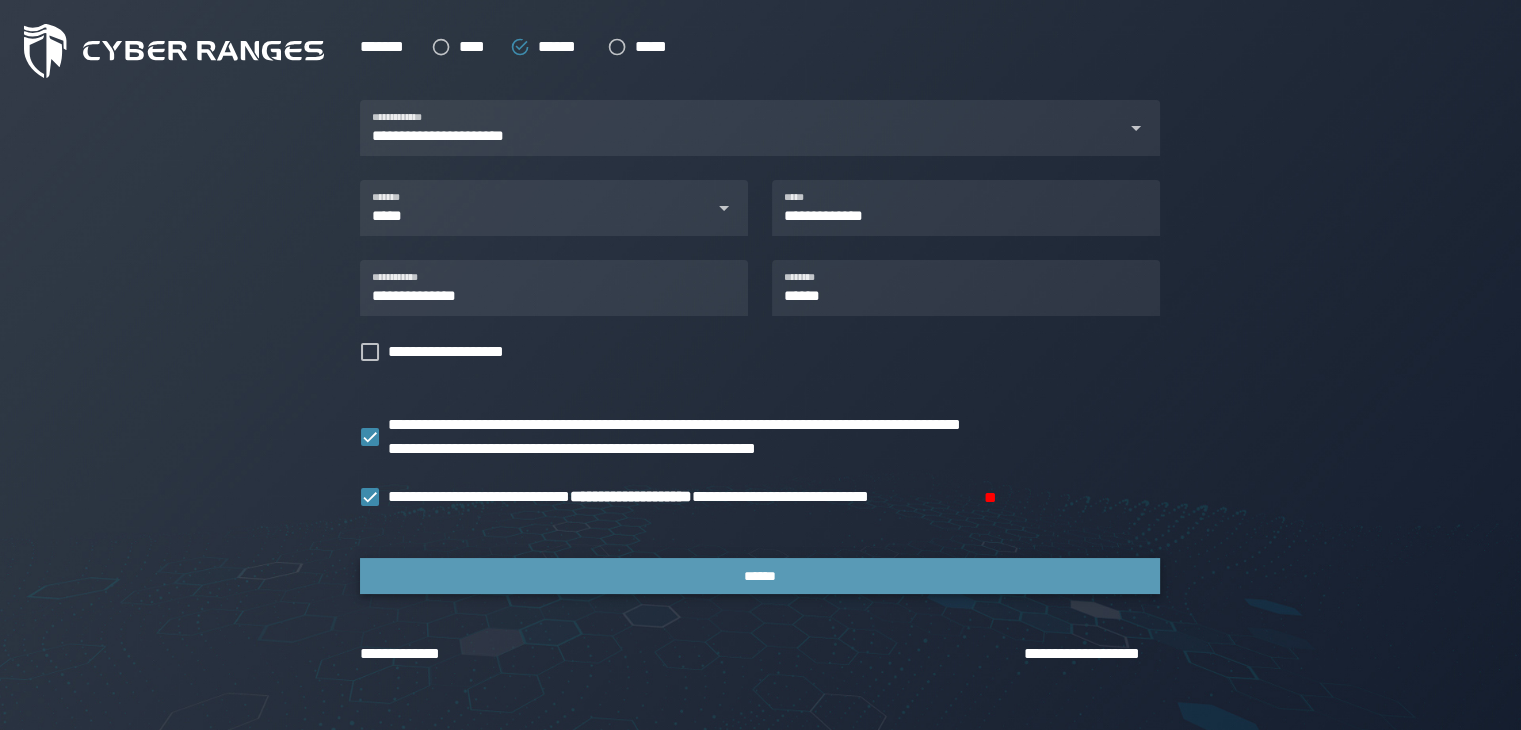 click on "******" at bounding box center (760, 576) 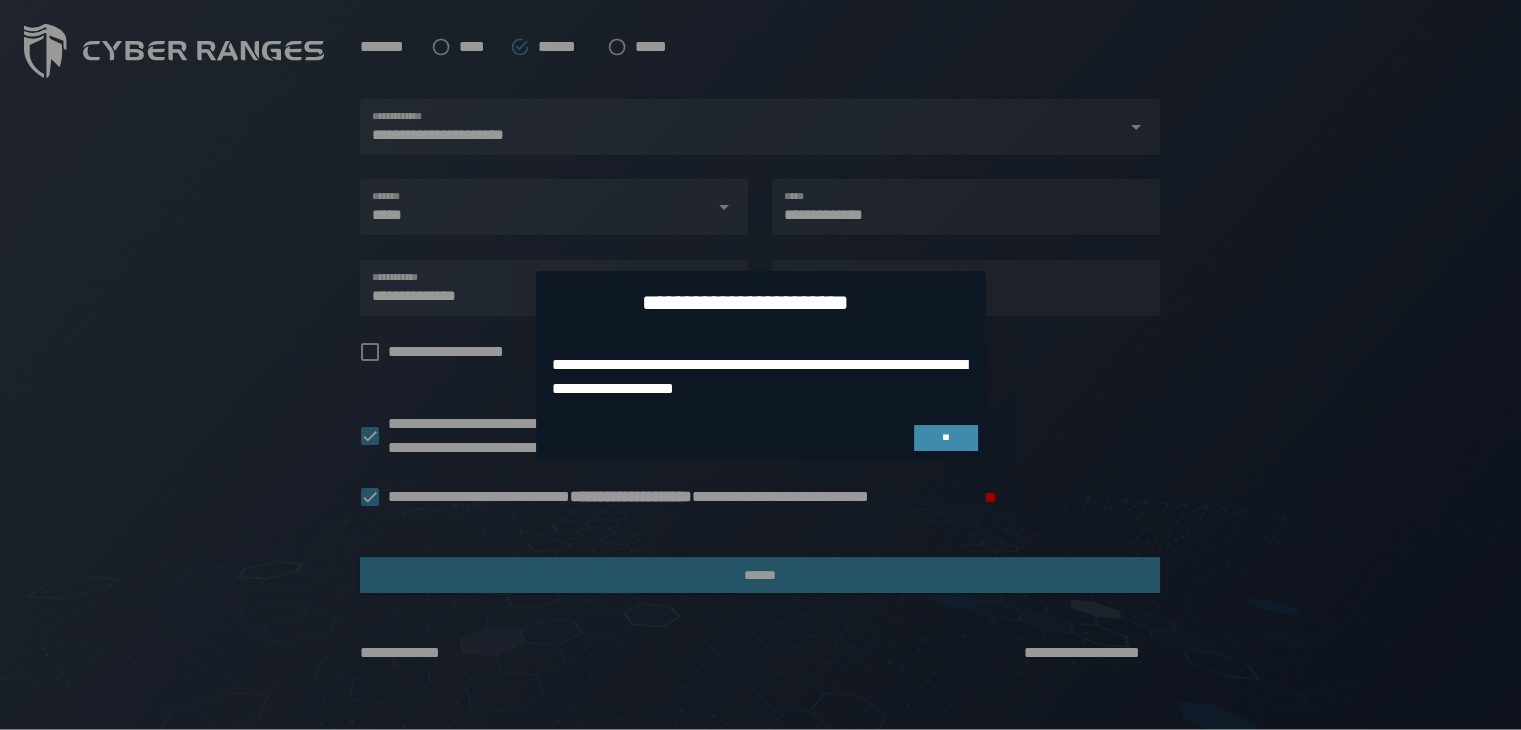scroll, scrollTop: 0, scrollLeft: 0, axis: both 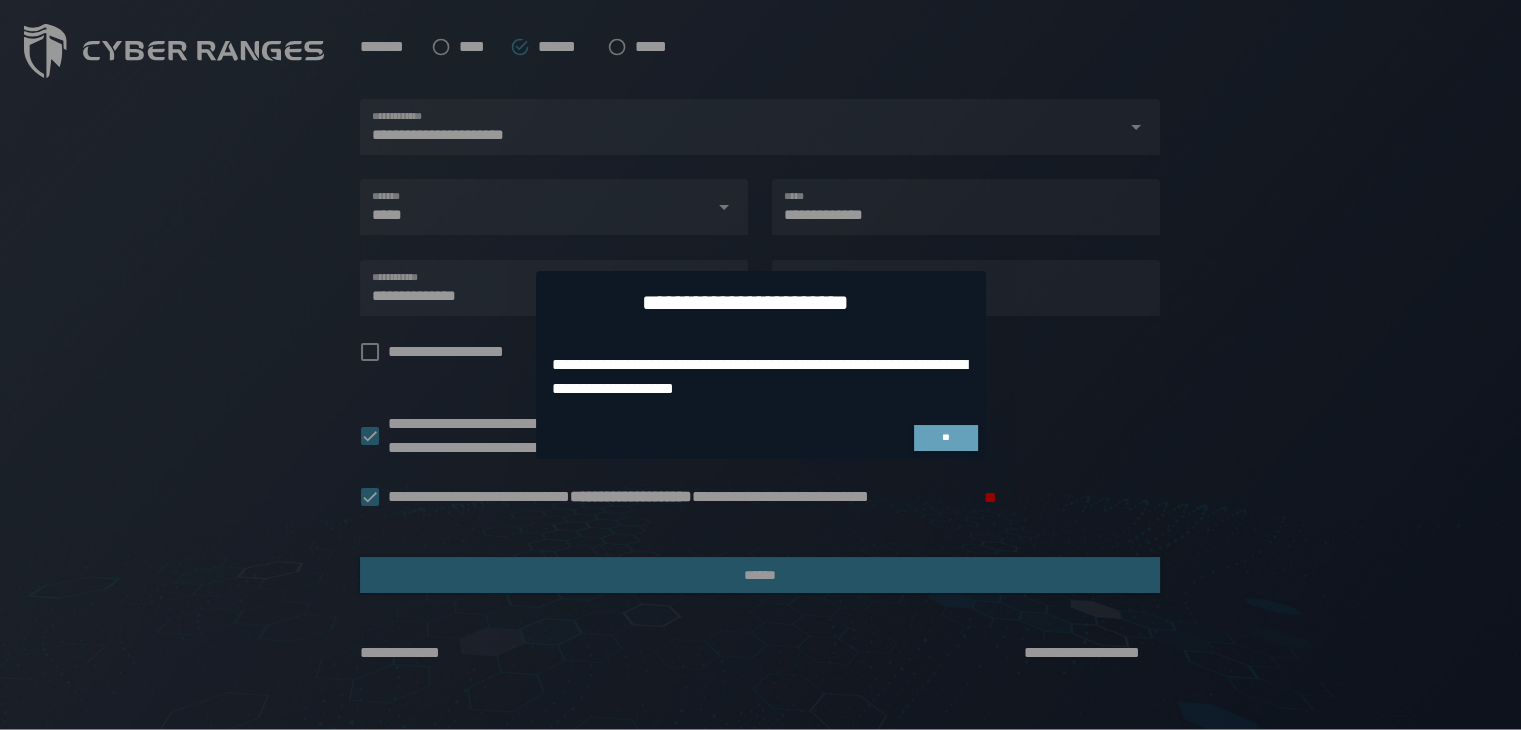 click on "**" at bounding box center [946, 438] 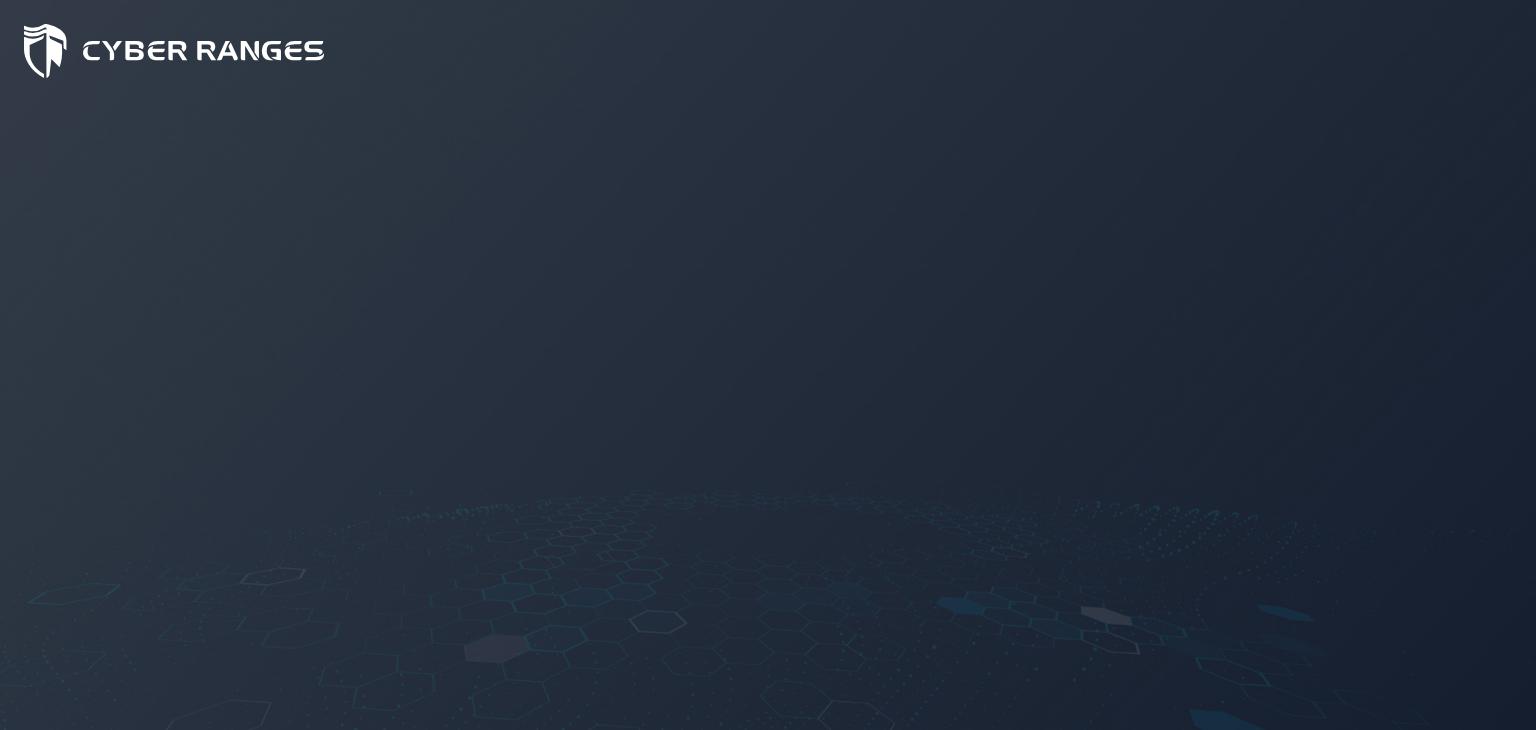 click at bounding box center (768, 416) 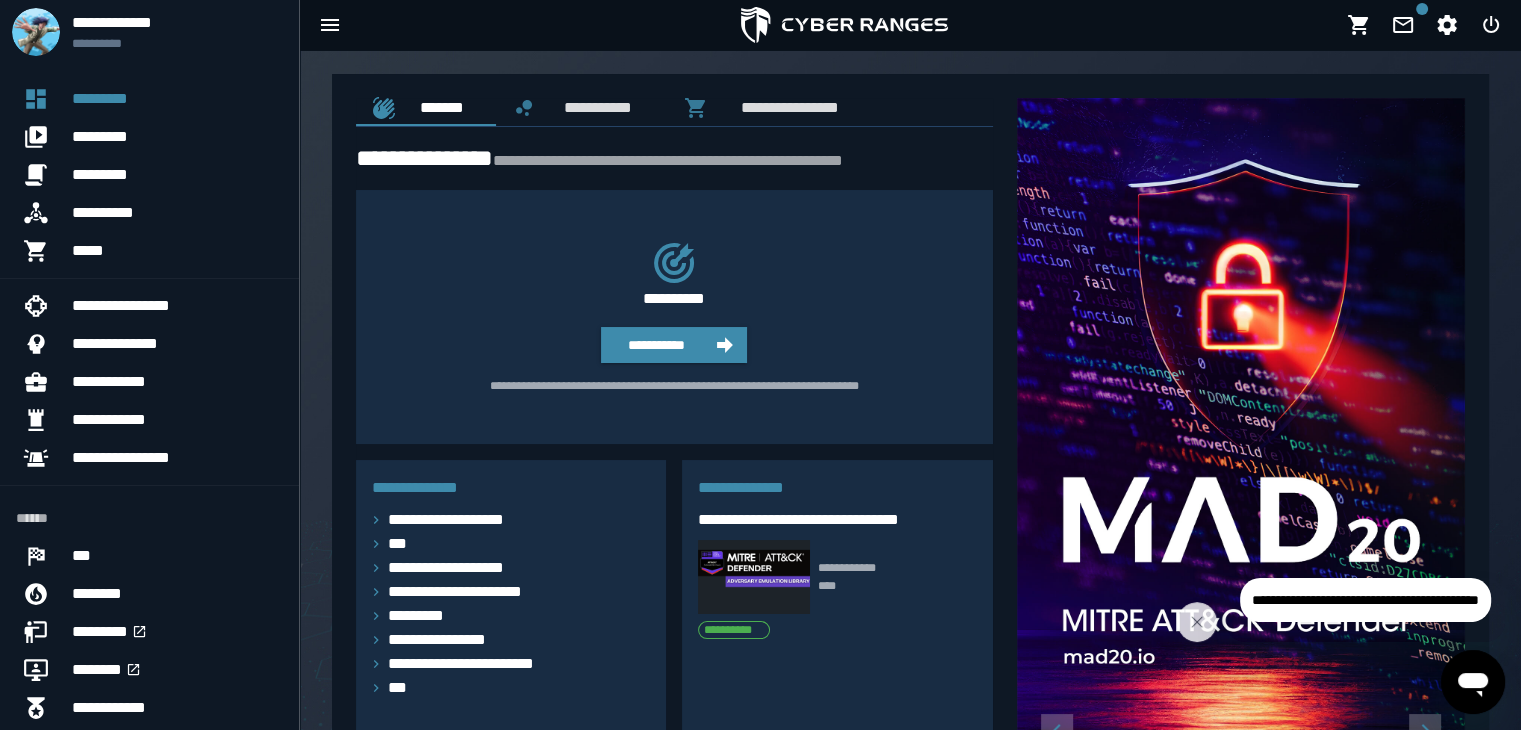 scroll, scrollTop: 0, scrollLeft: 0, axis: both 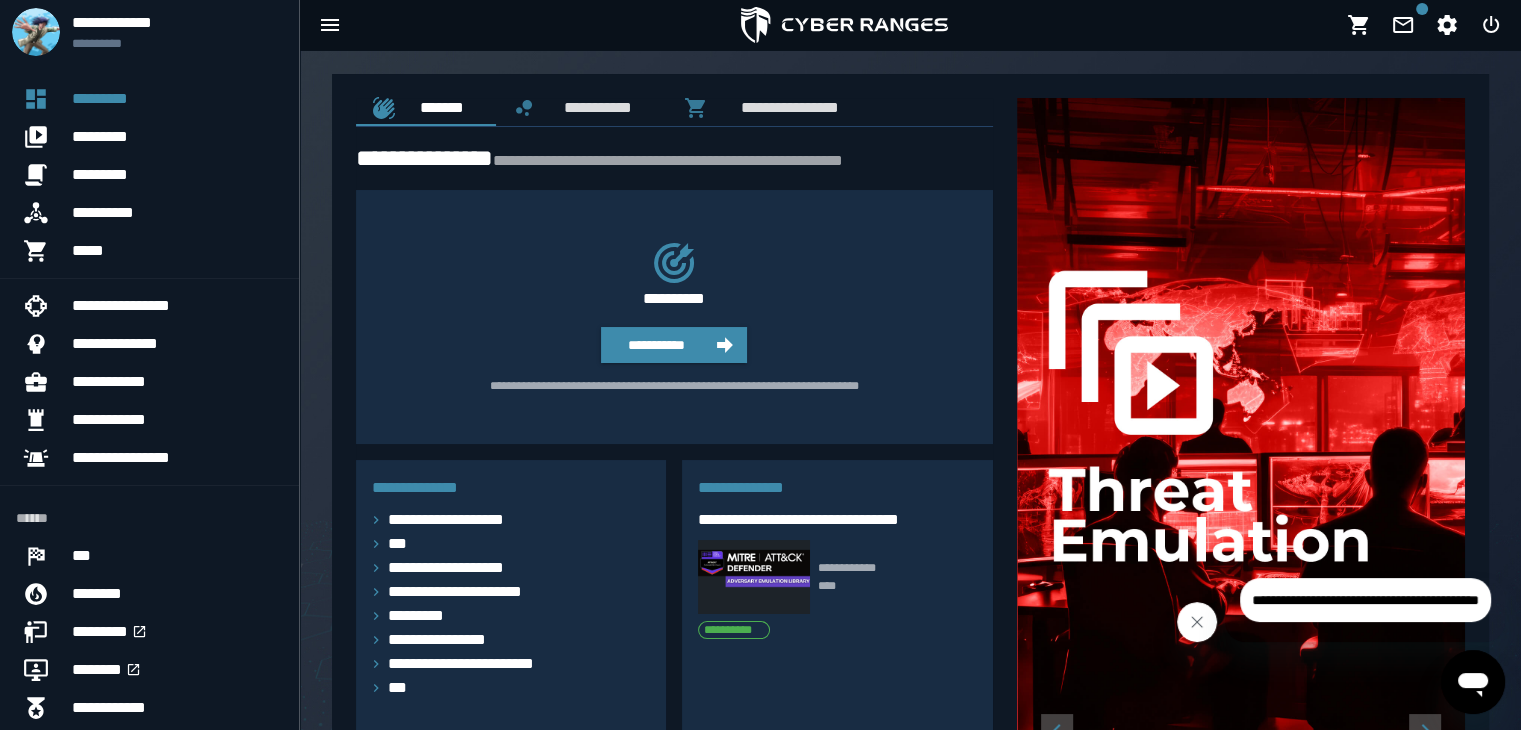 click at bounding box center (1197, 622) 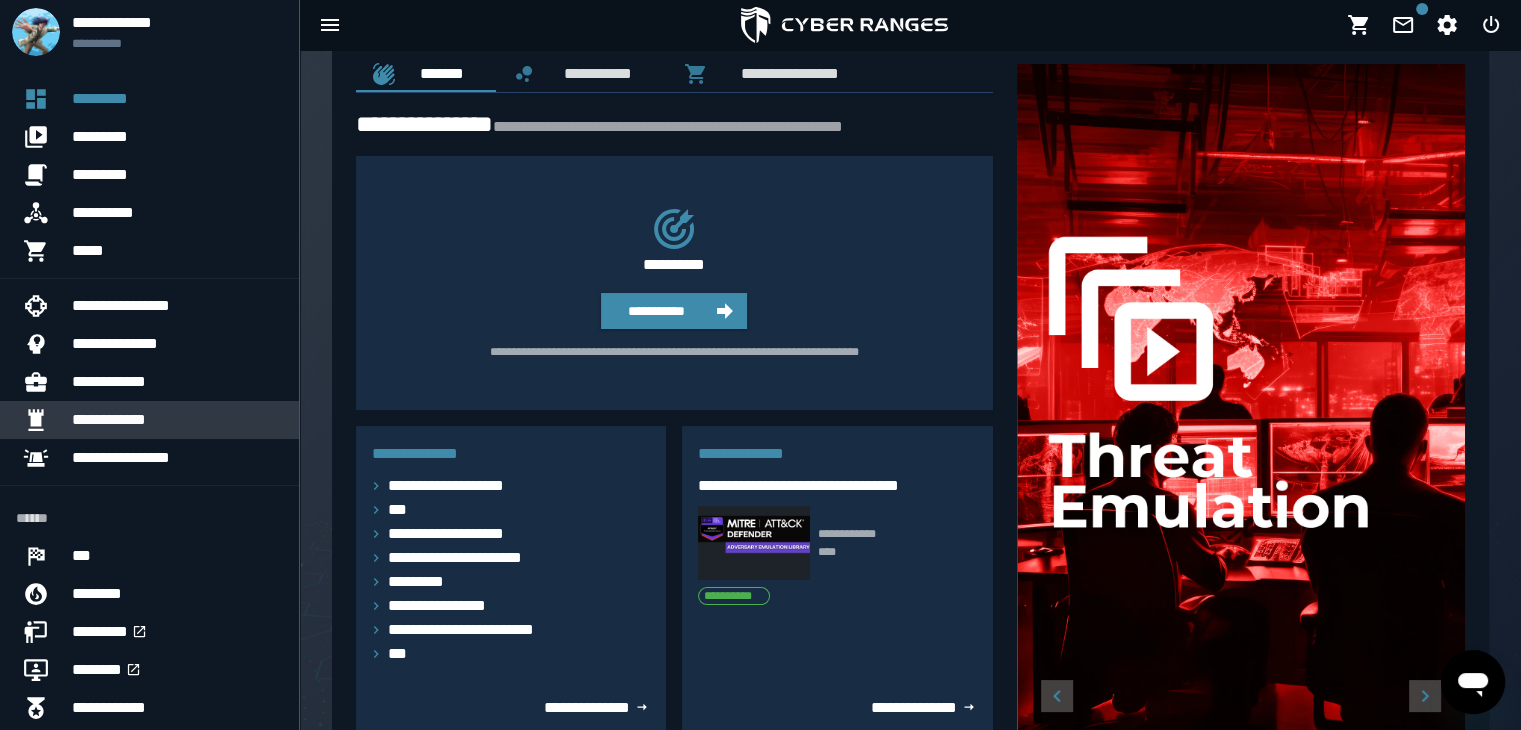 scroll, scrollTop: 0, scrollLeft: 0, axis: both 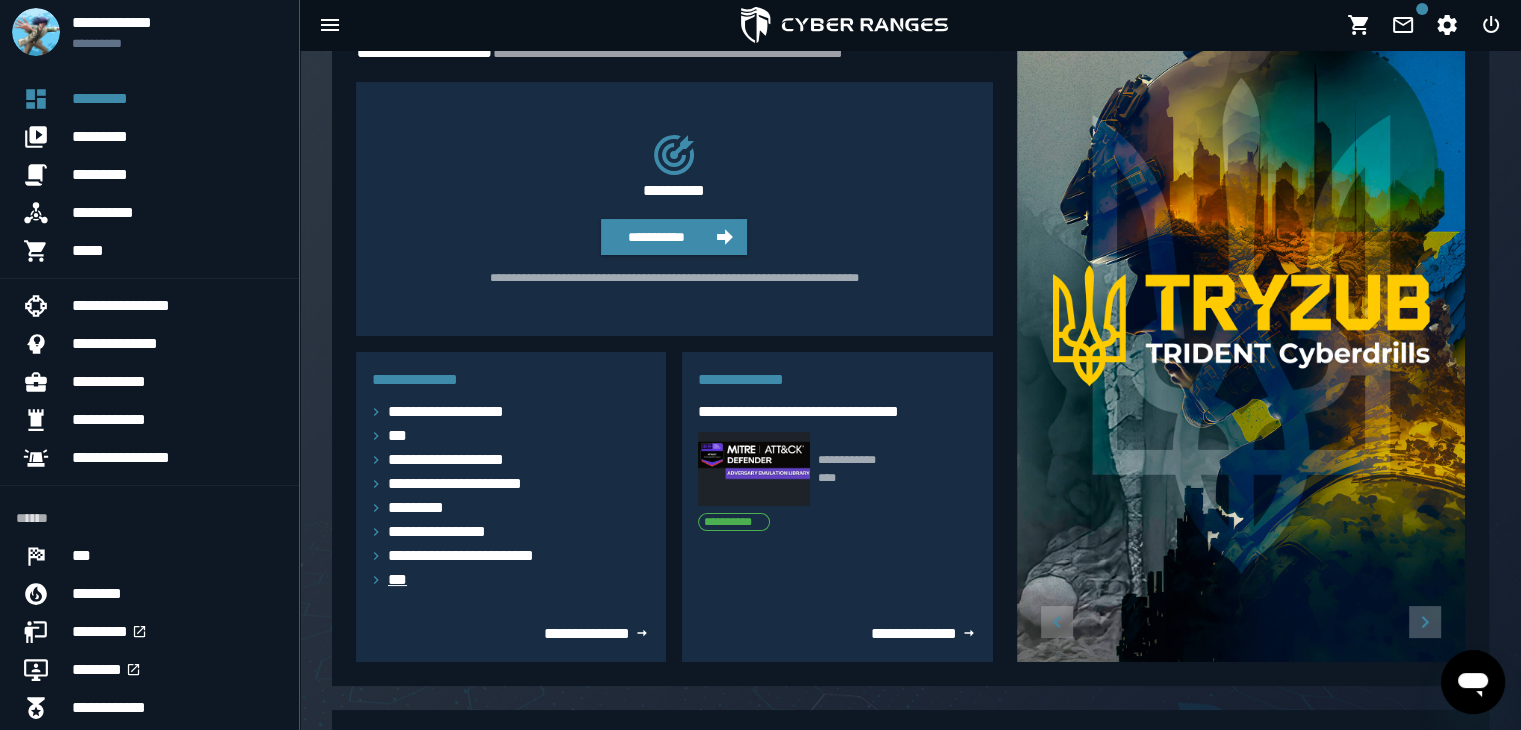 click at bounding box center (376, 580) 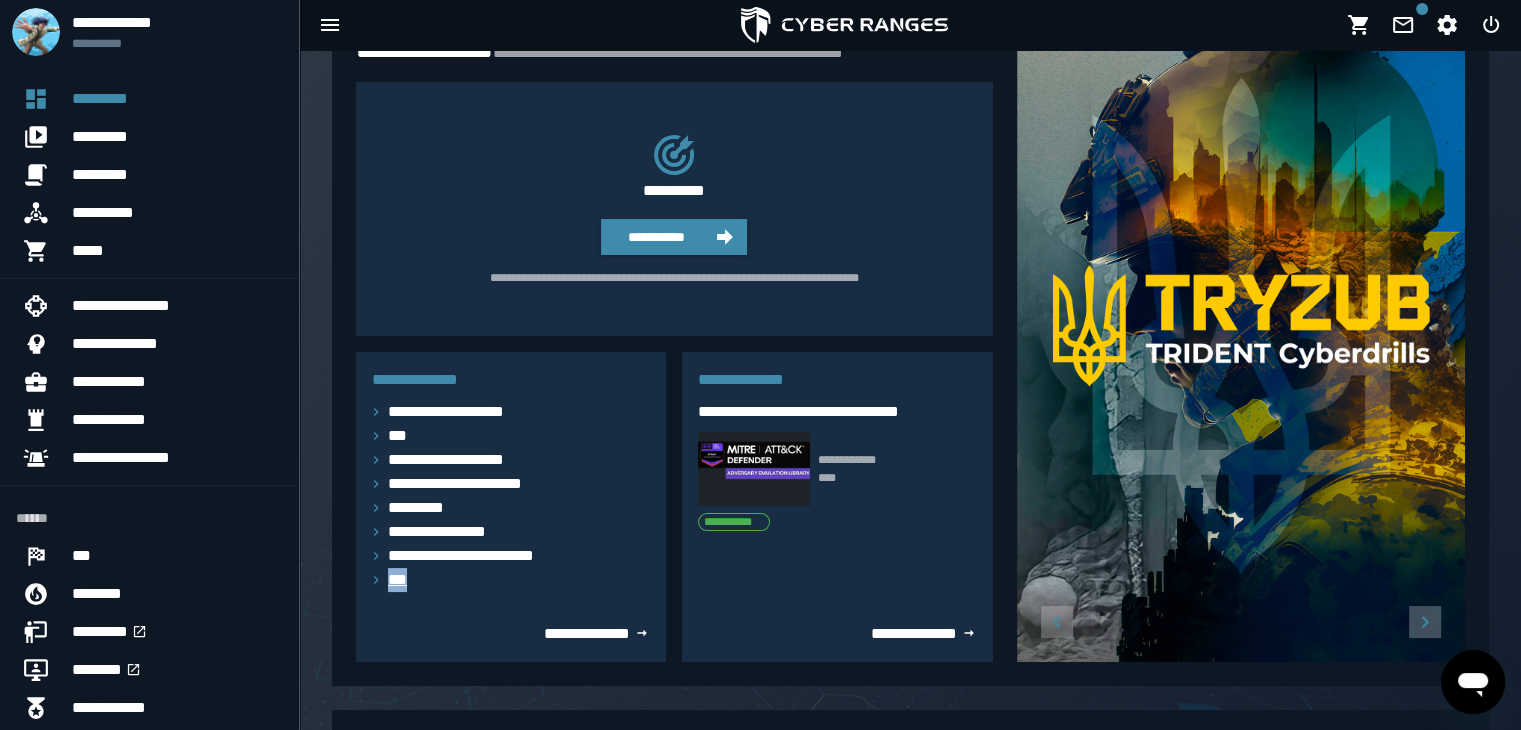 click on "***" at bounding box center (402, 580) 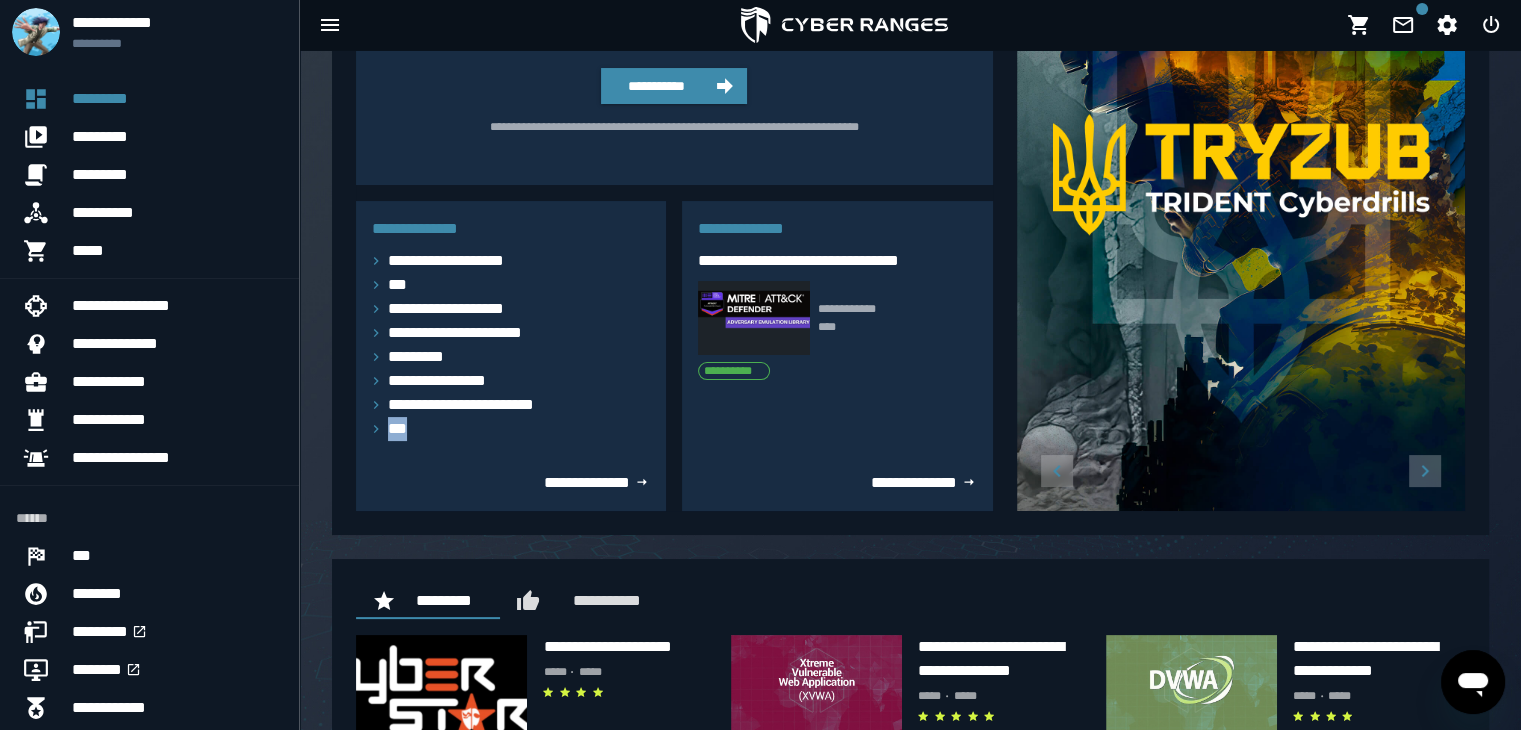 scroll, scrollTop: 260, scrollLeft: 0, axis: vertical 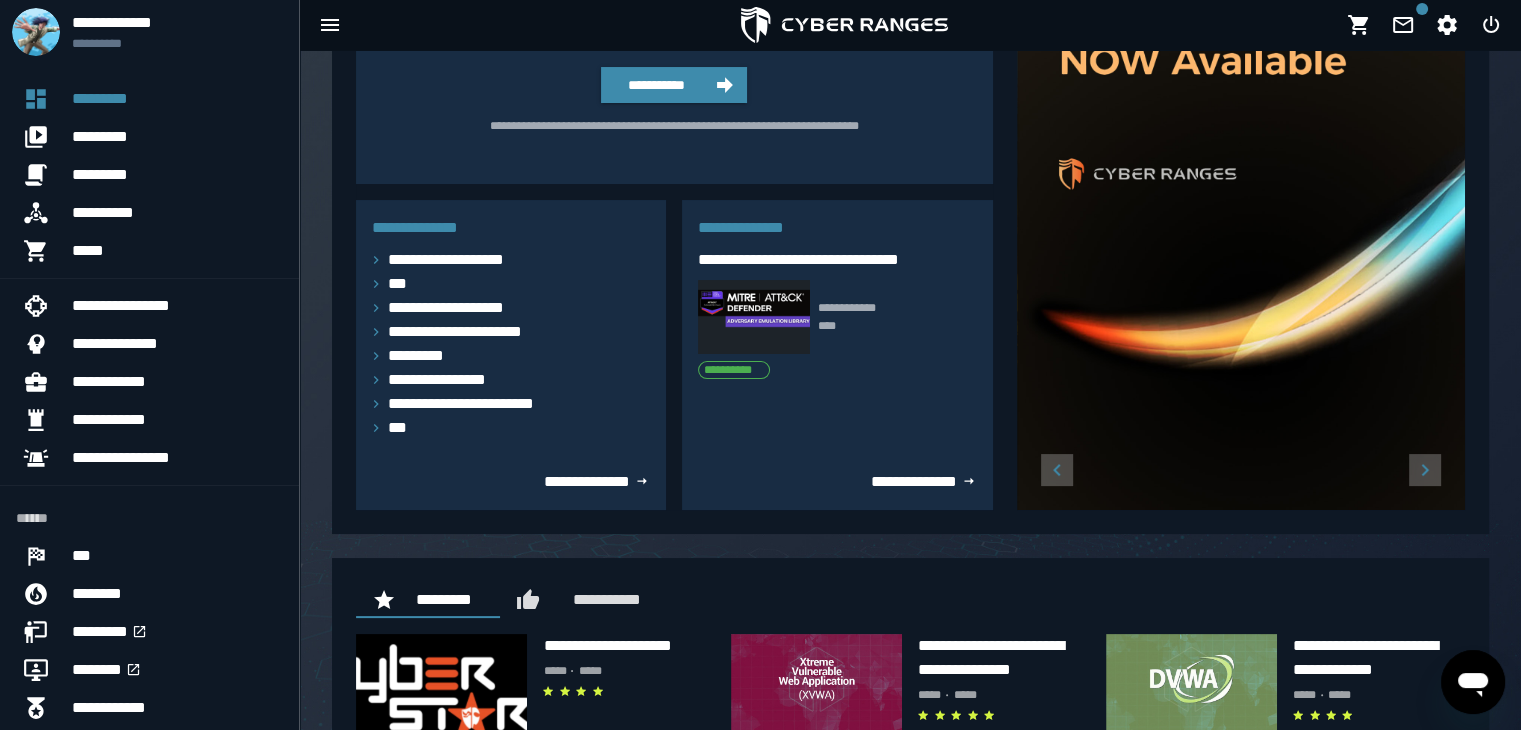 click on "**********" at bounding box center (511, 474) 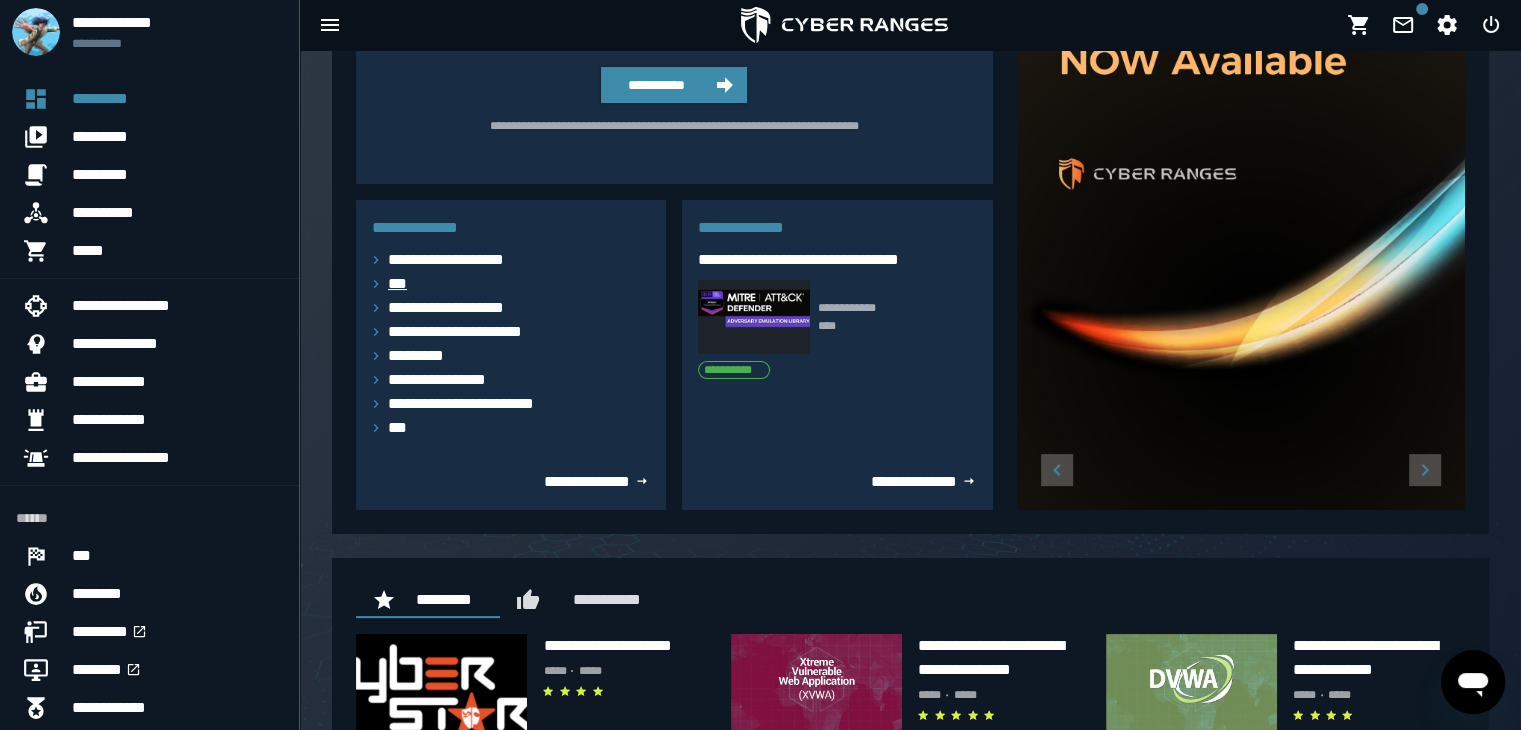 click 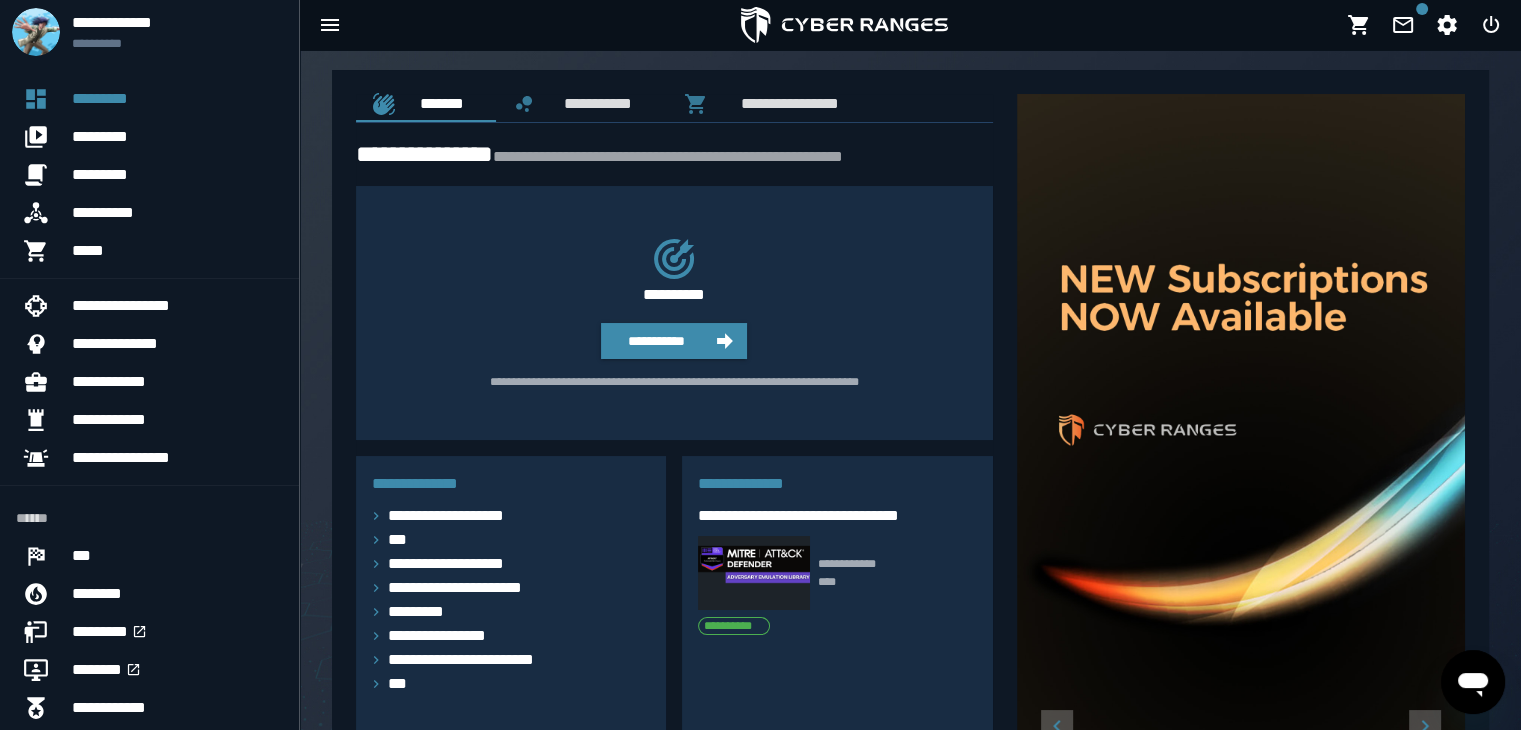 scroll, scrollTop: 0, scrollLeft: 0, axis: both 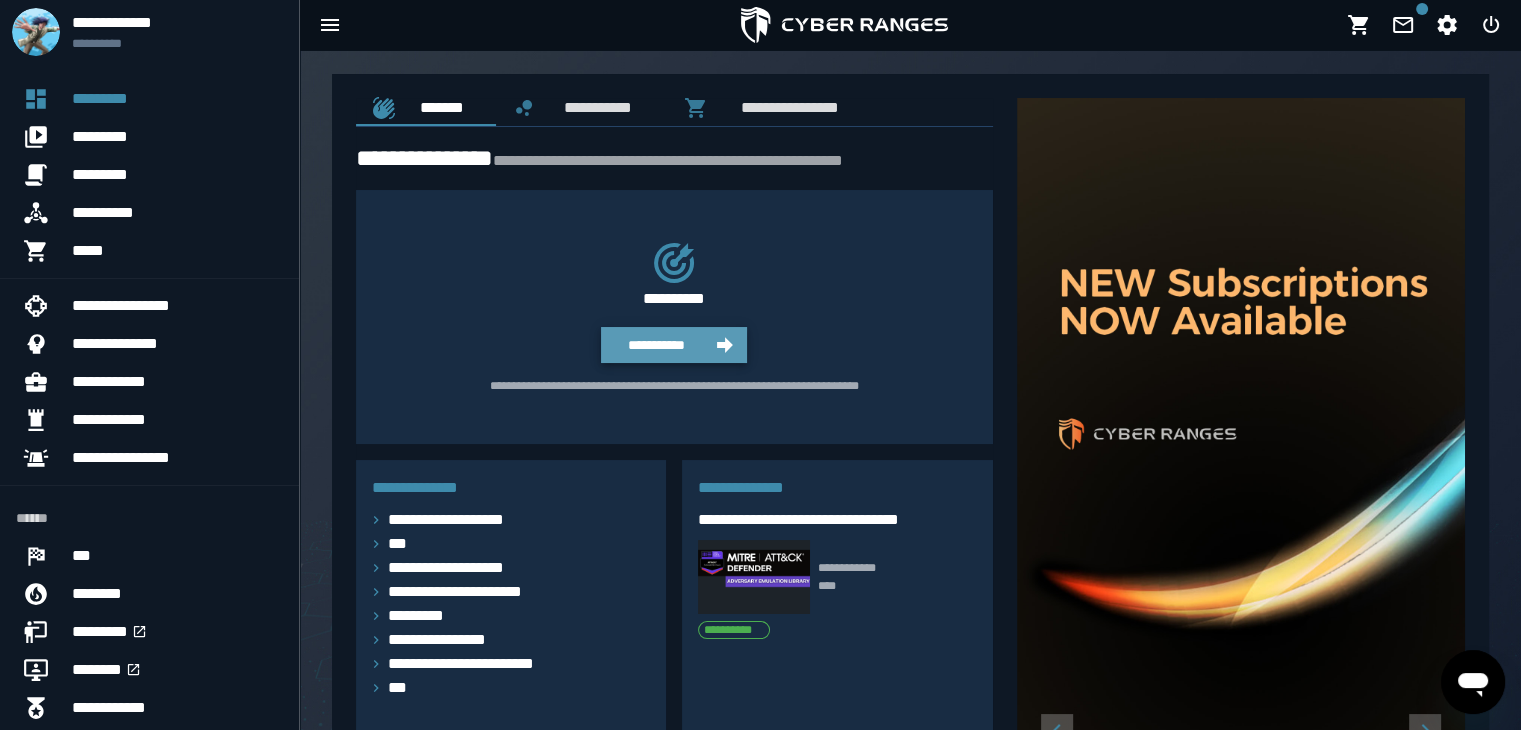 click on "**********" at bounding box center [656, 345] 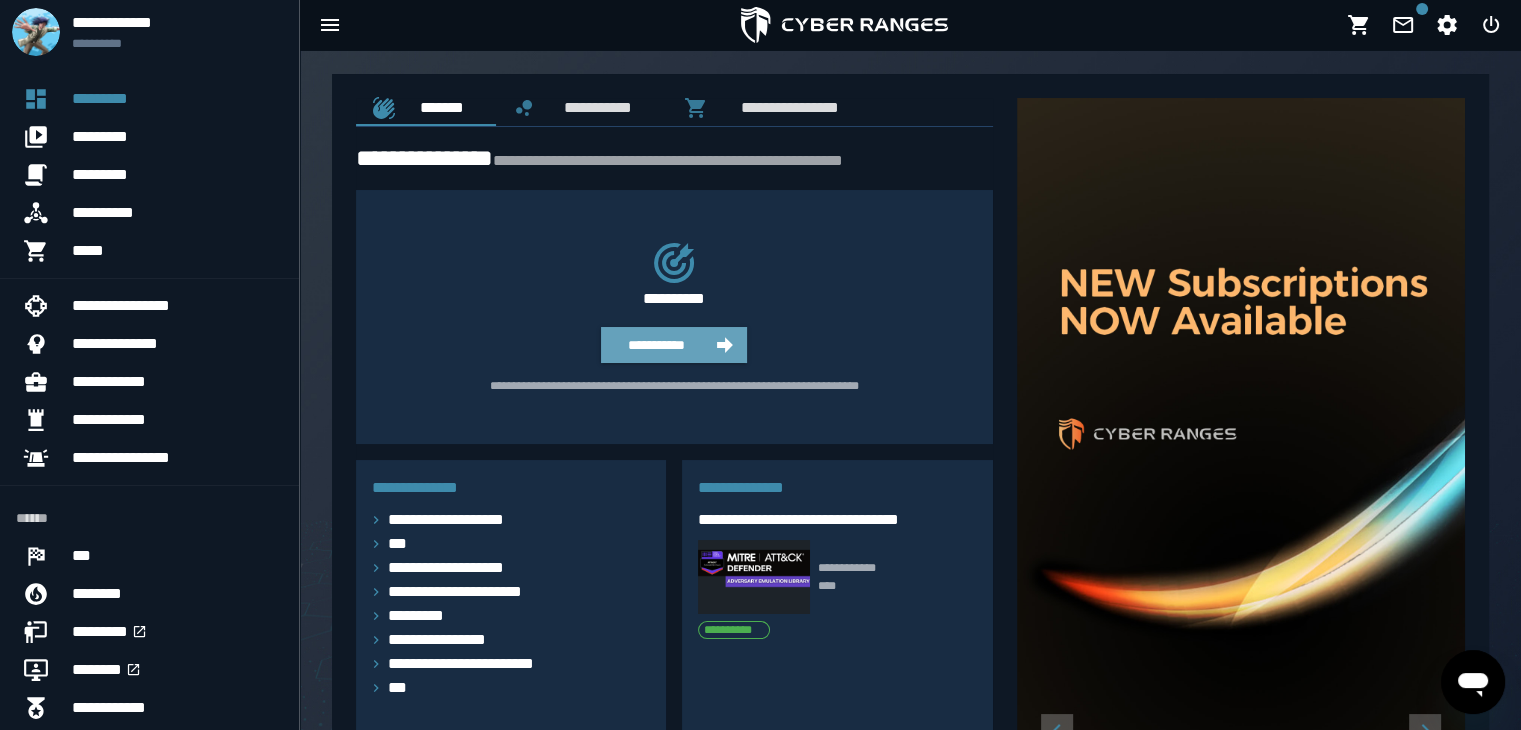 click 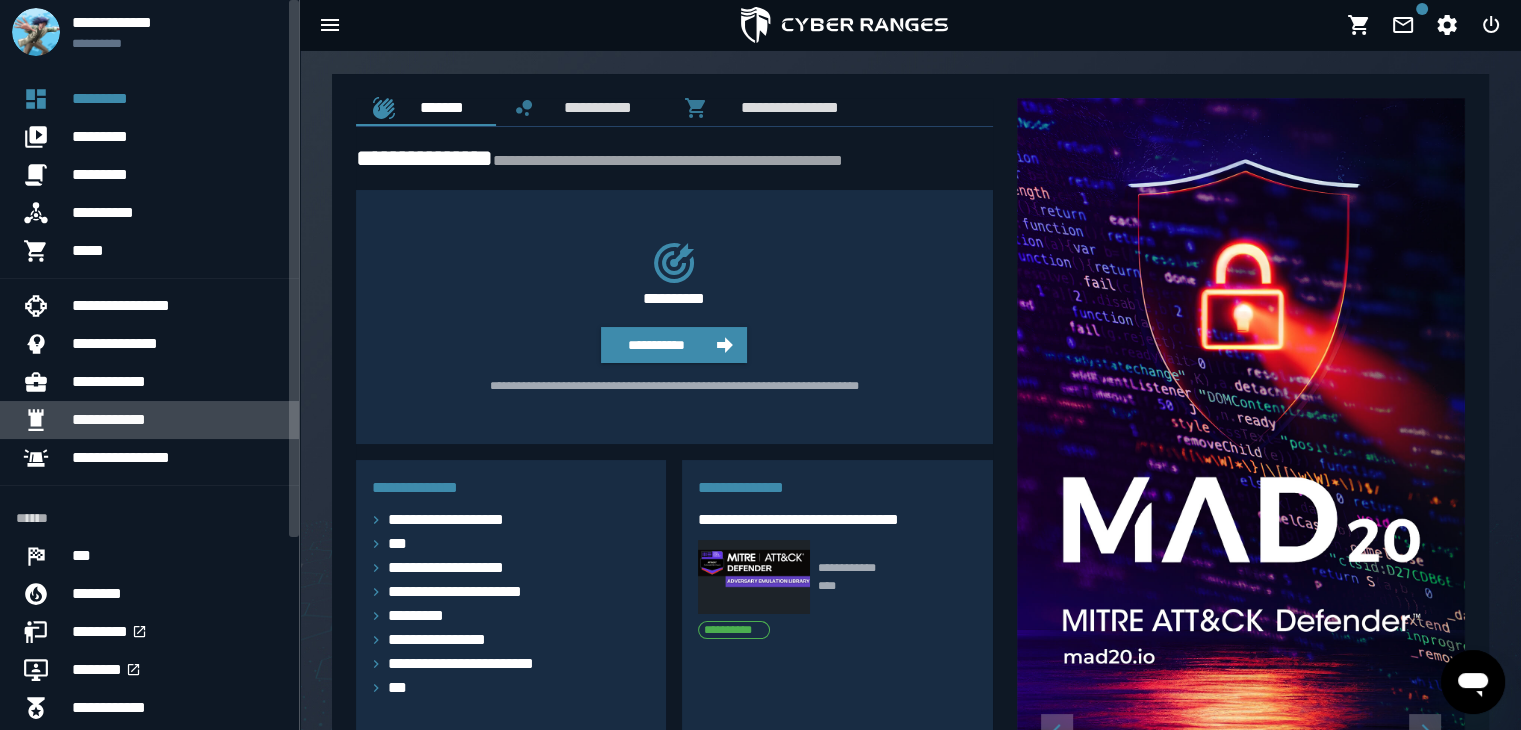 click on "**********" at bounding box center (177, 420) 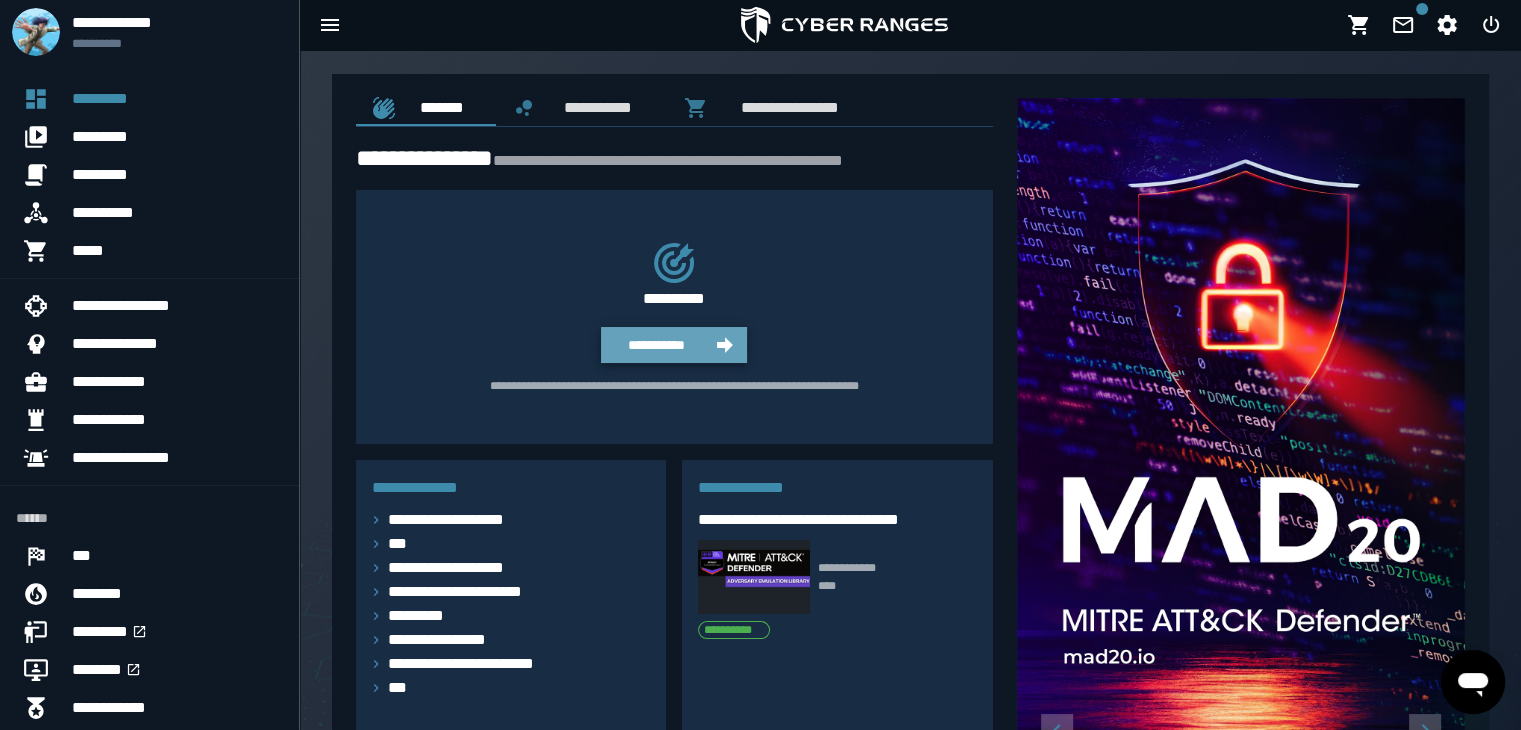 click on "**********" at bounding box center (674, 345) 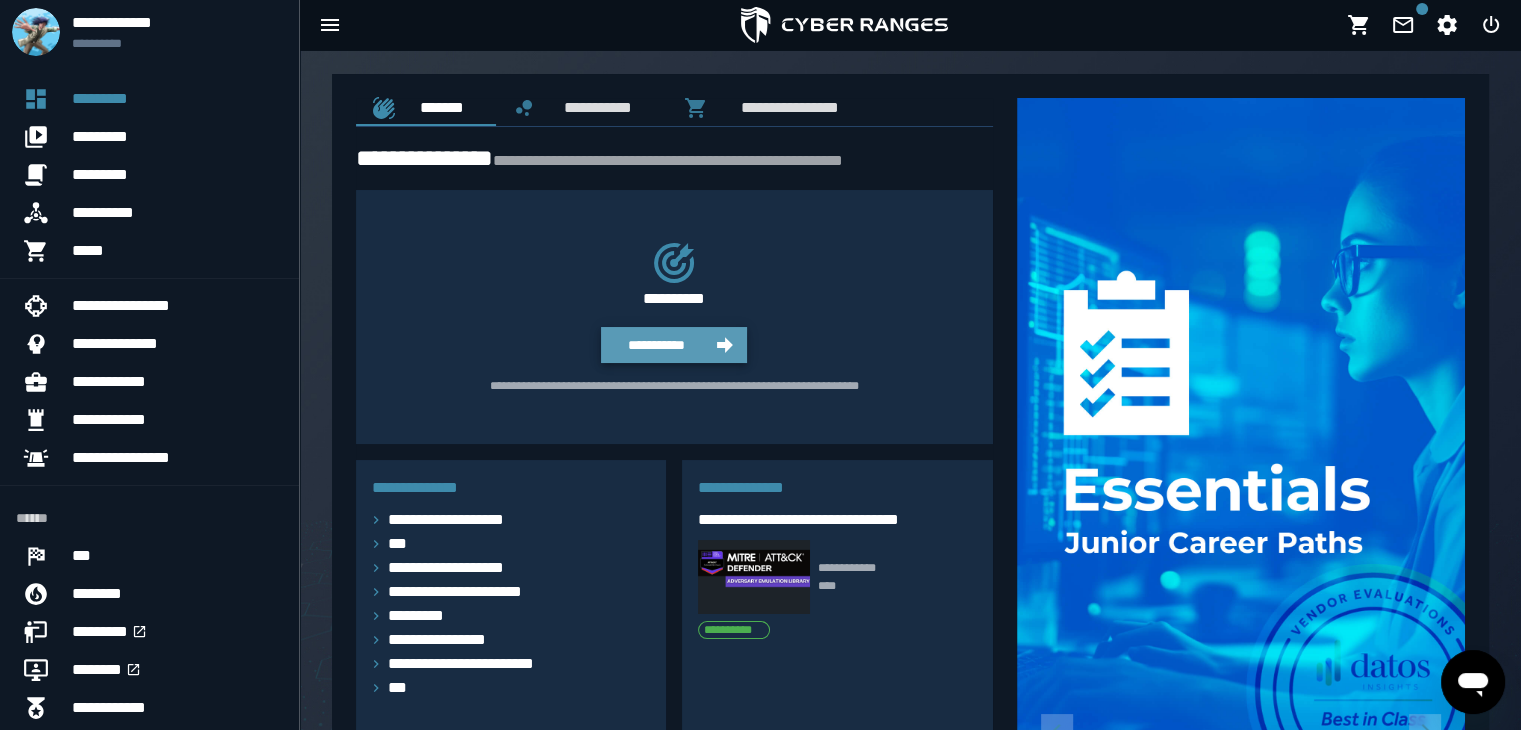 click on "**********" at bounding box center [656, 345] 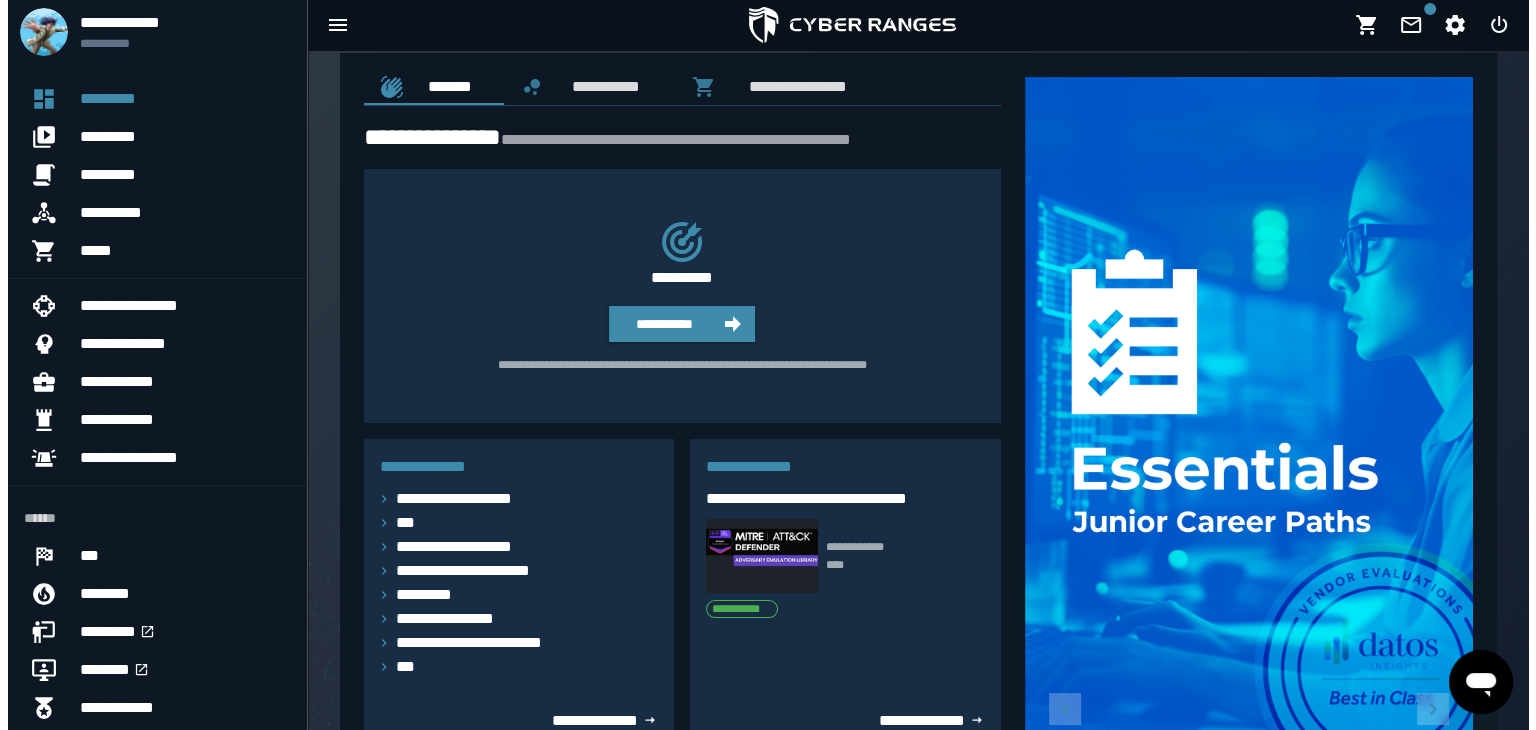 scroll, scrollTop: 0, scrollLeft: 0, axis: both 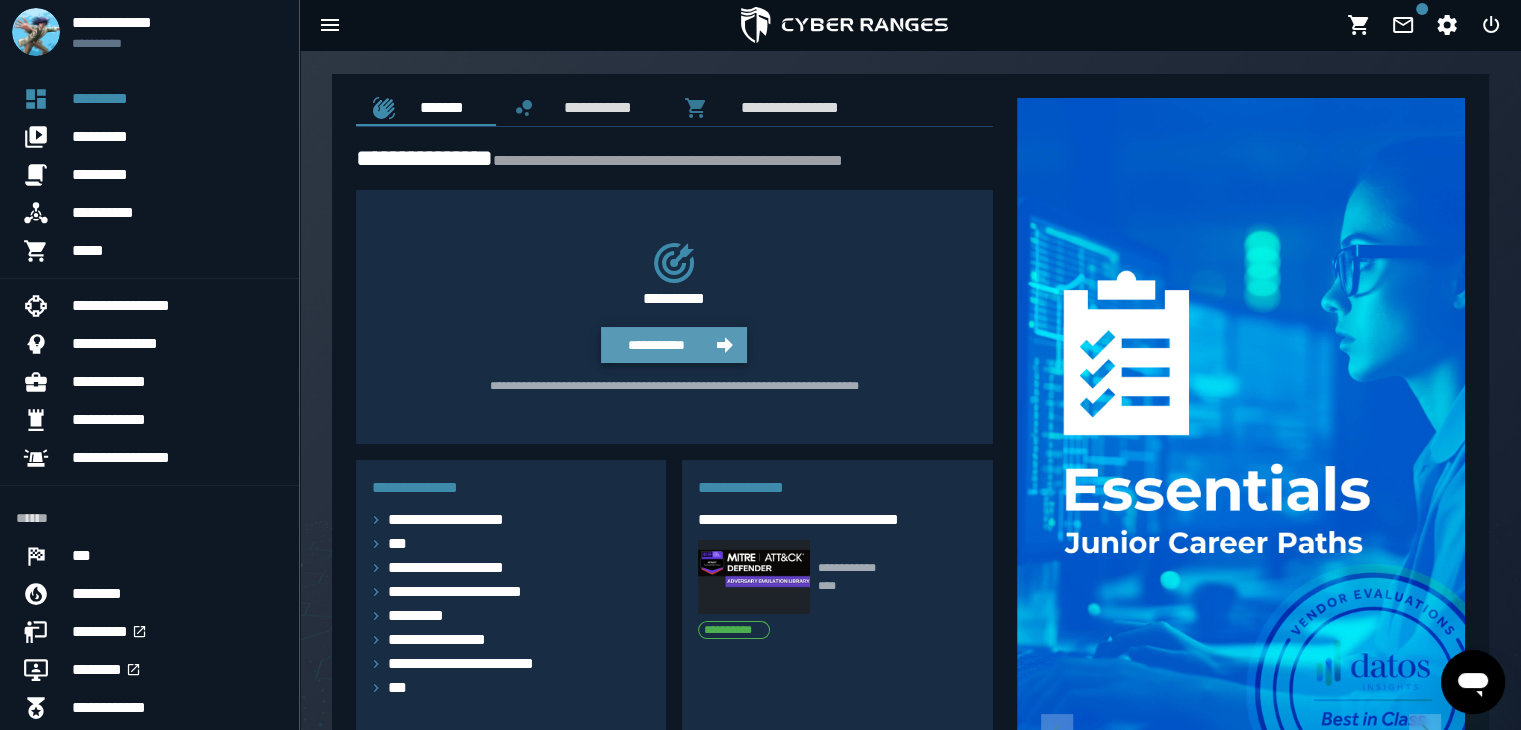 click 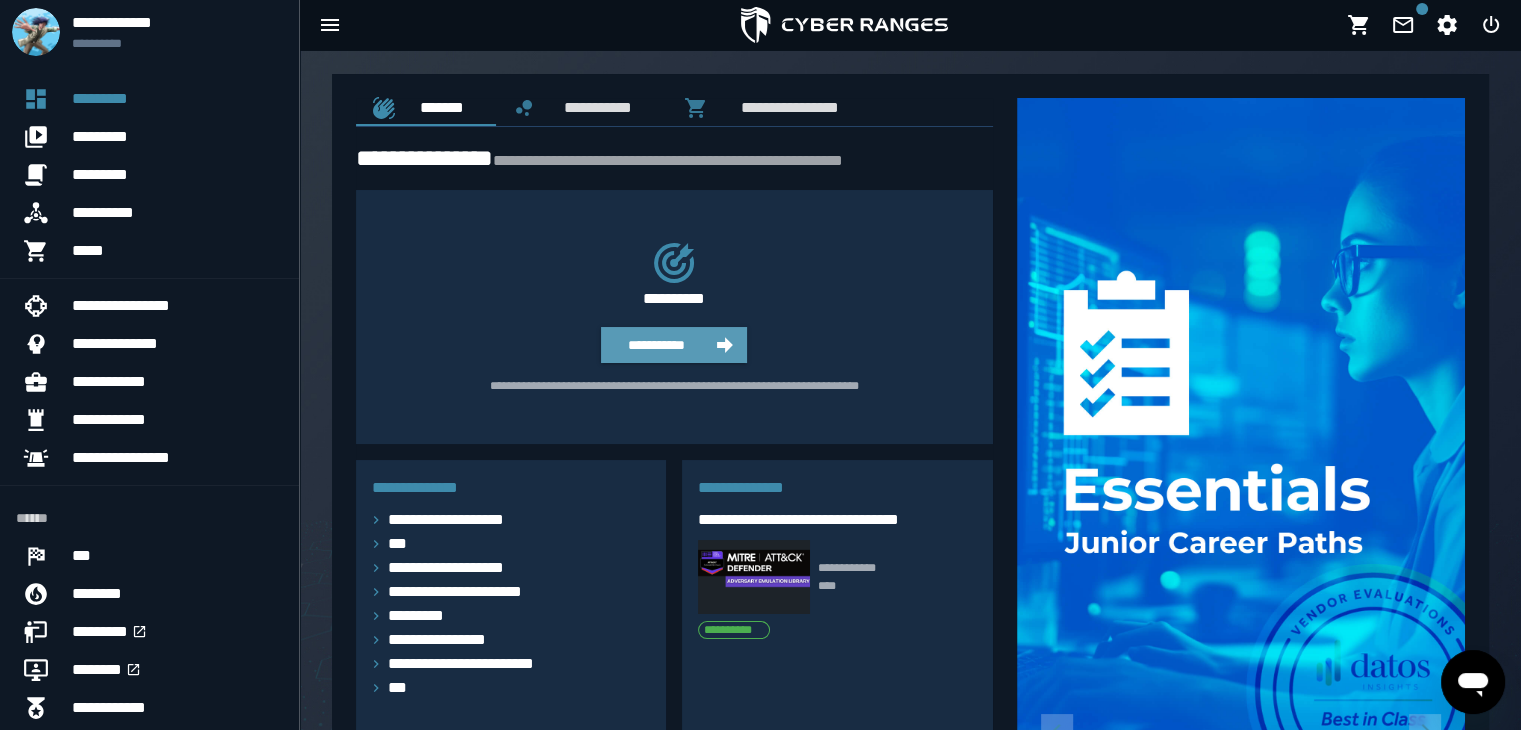 click on "**********" at bounding box center (674, 345) 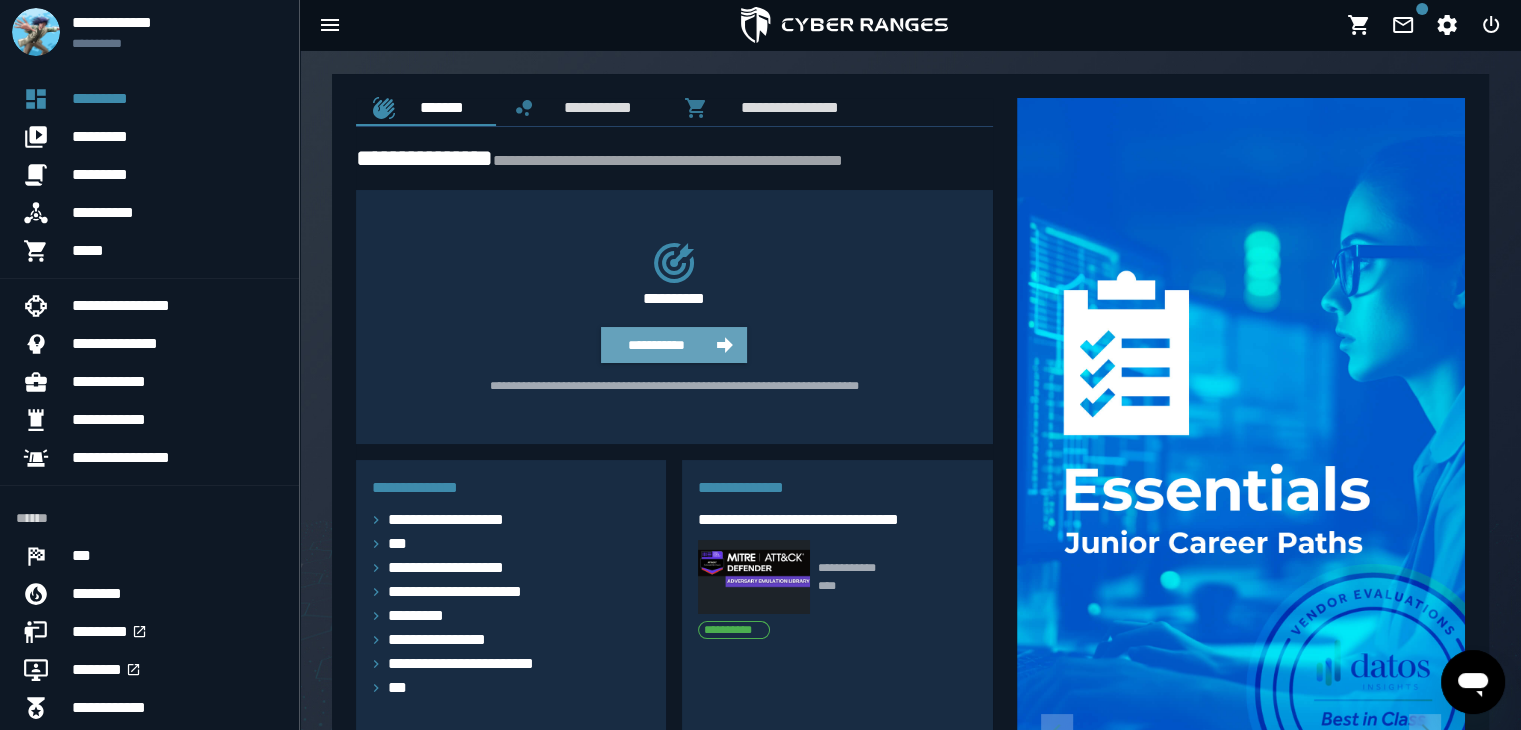click on "**********" at bounding box center [674, 345] 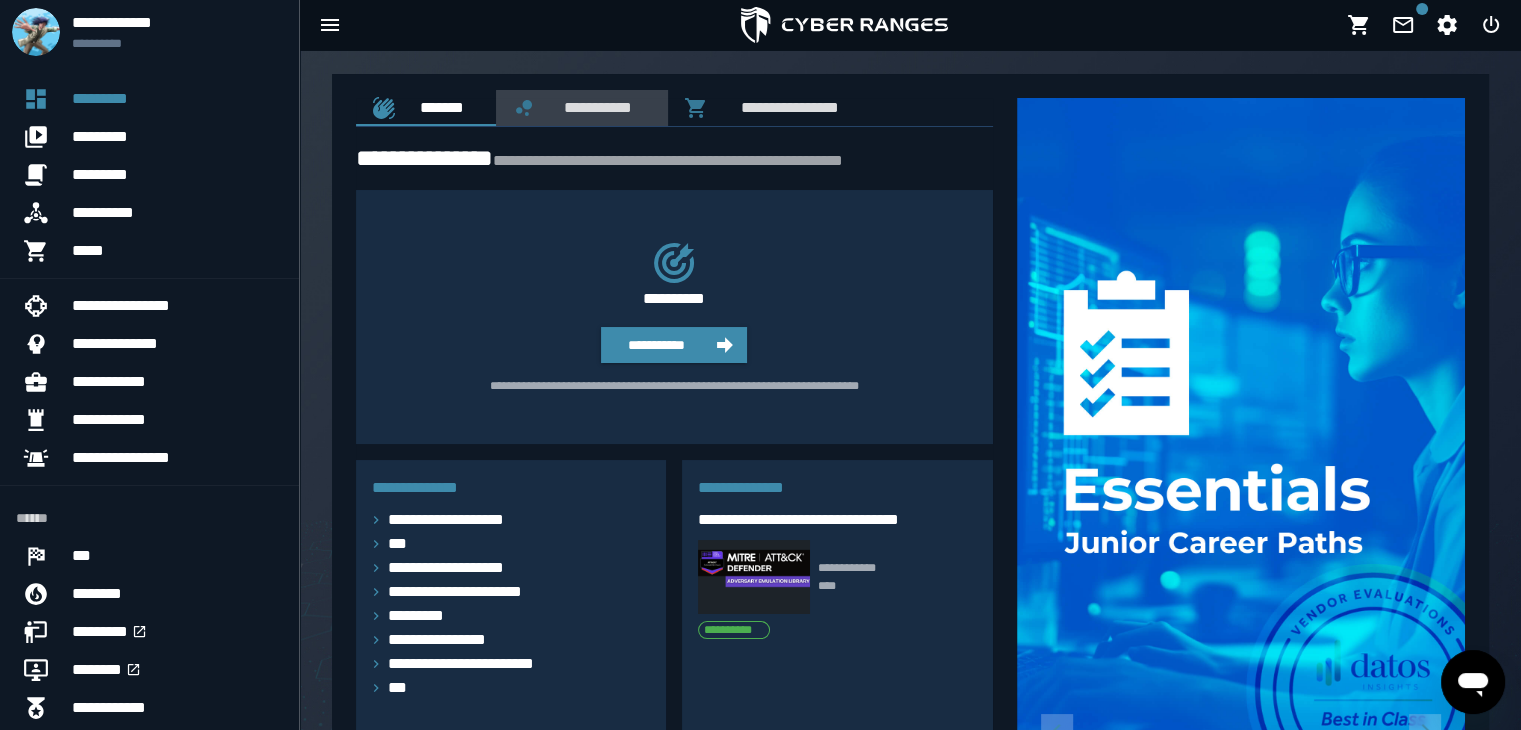 click on "**********" at bounding box center (594, 107) 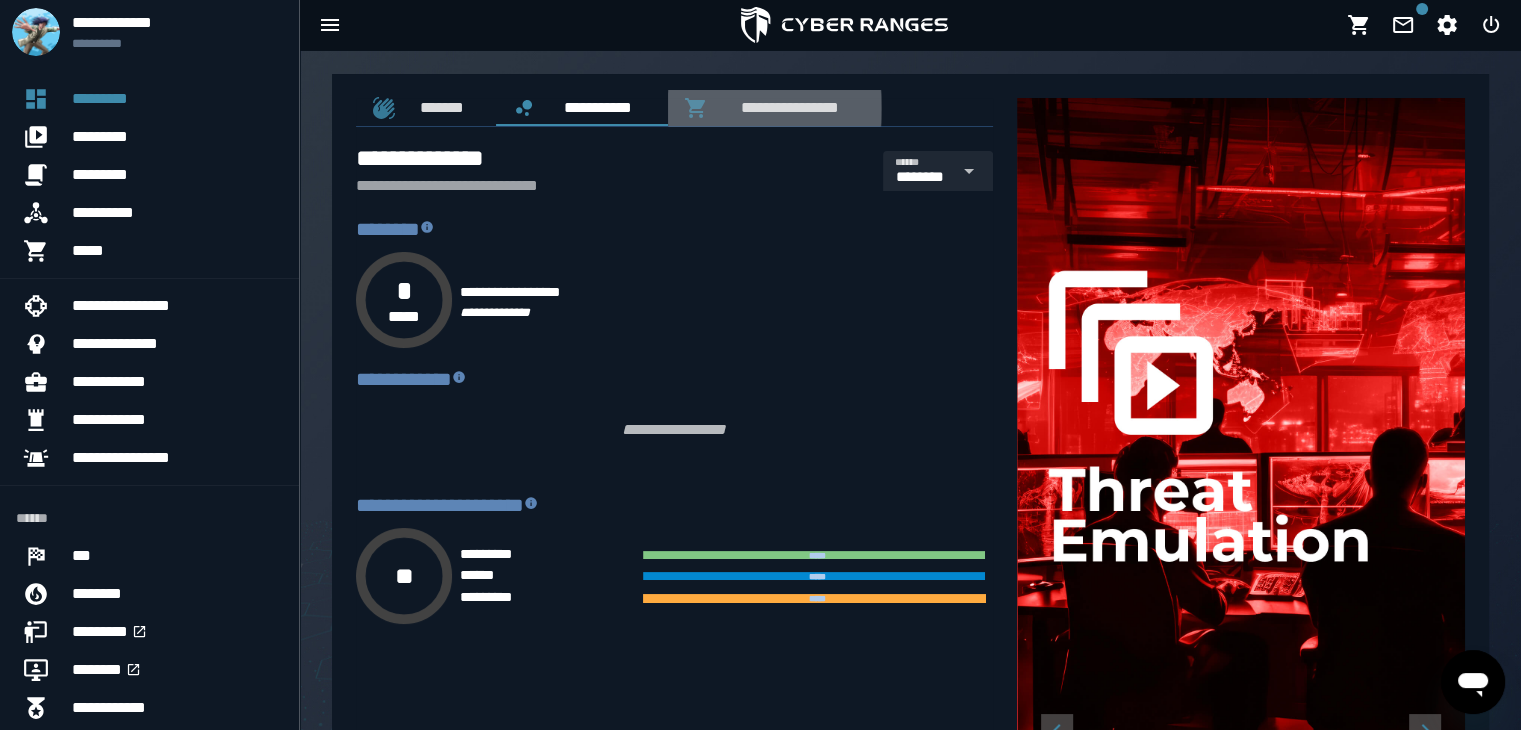 click on "**********" at bounding box center [786, 107] 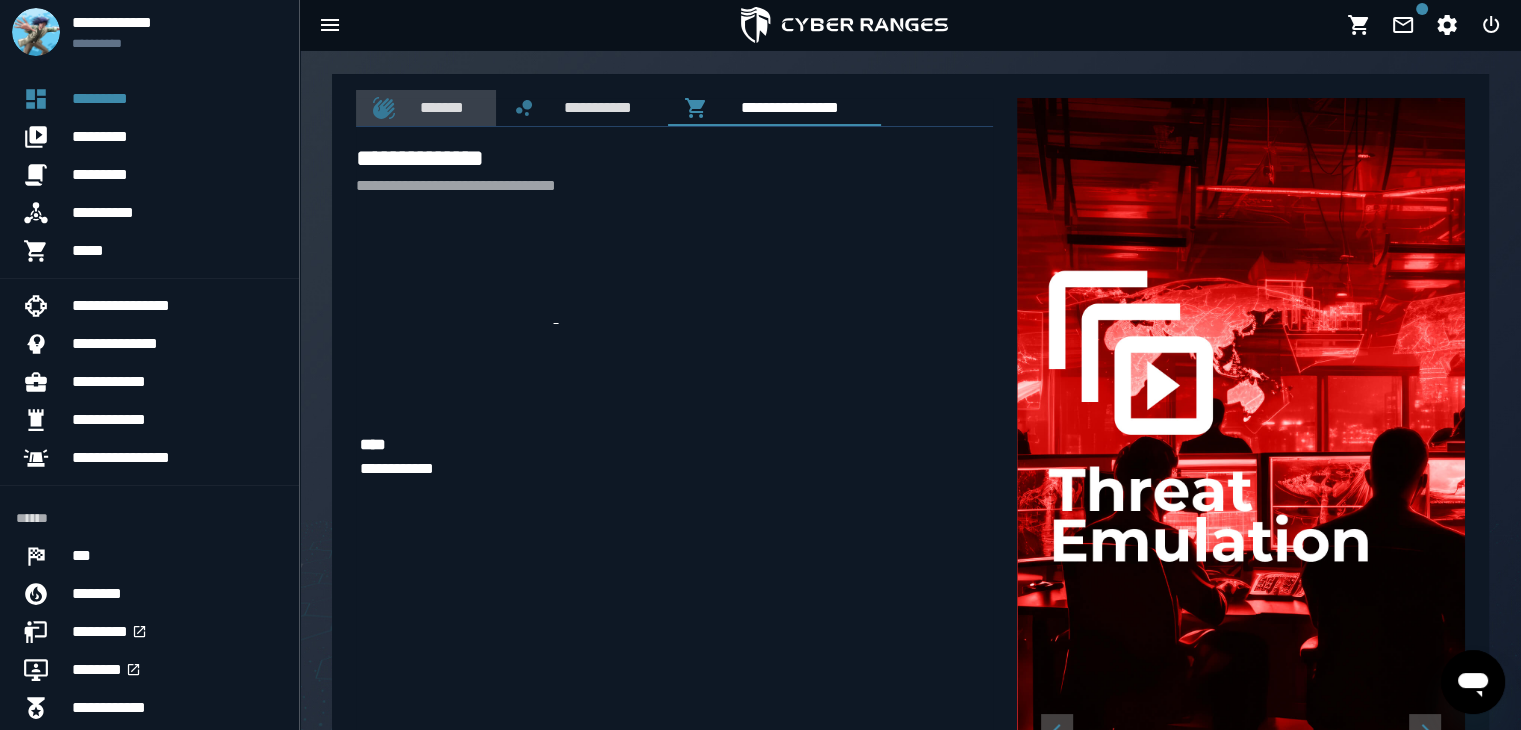 click on "*******" at bounding box center (438, 107) 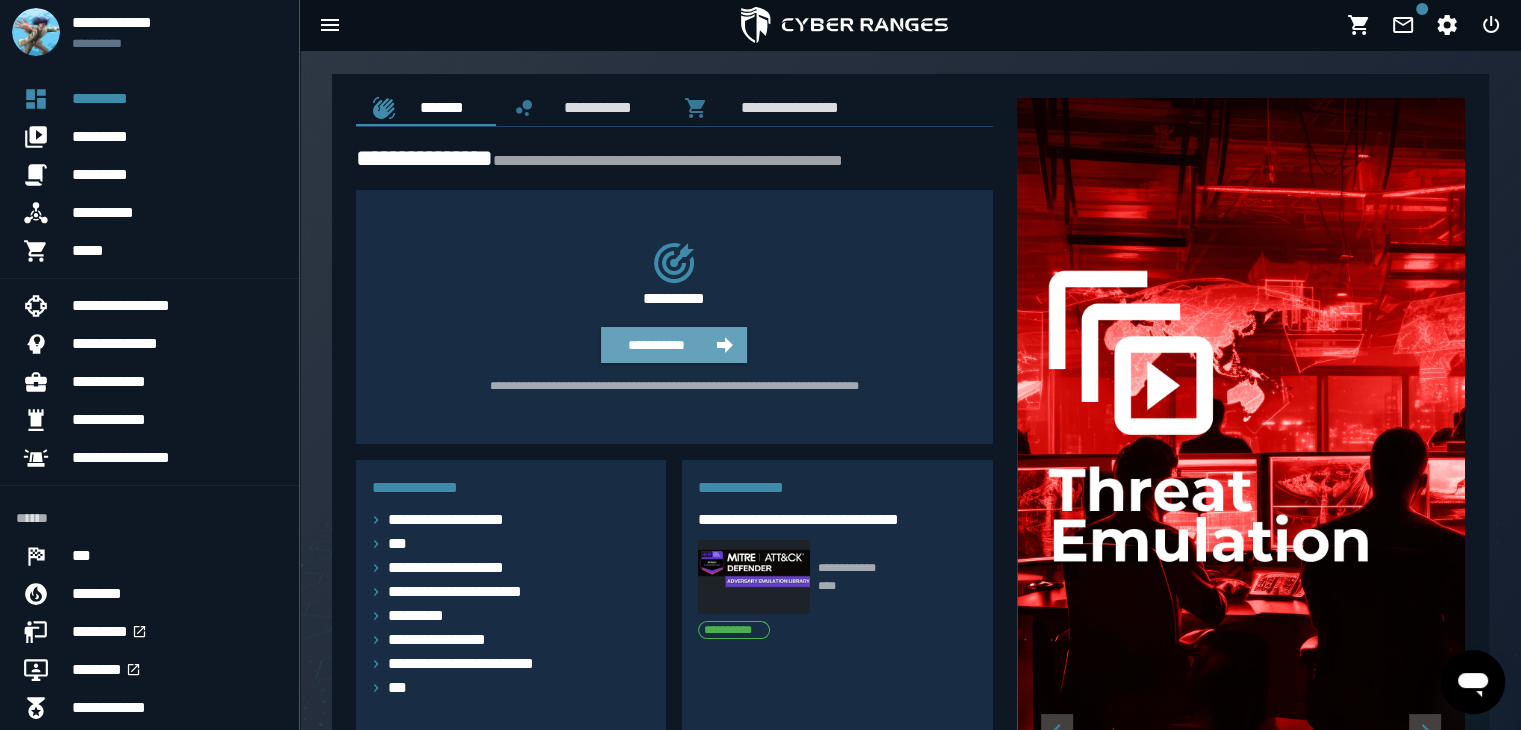click on "**********" at bounding box center [656, 345] 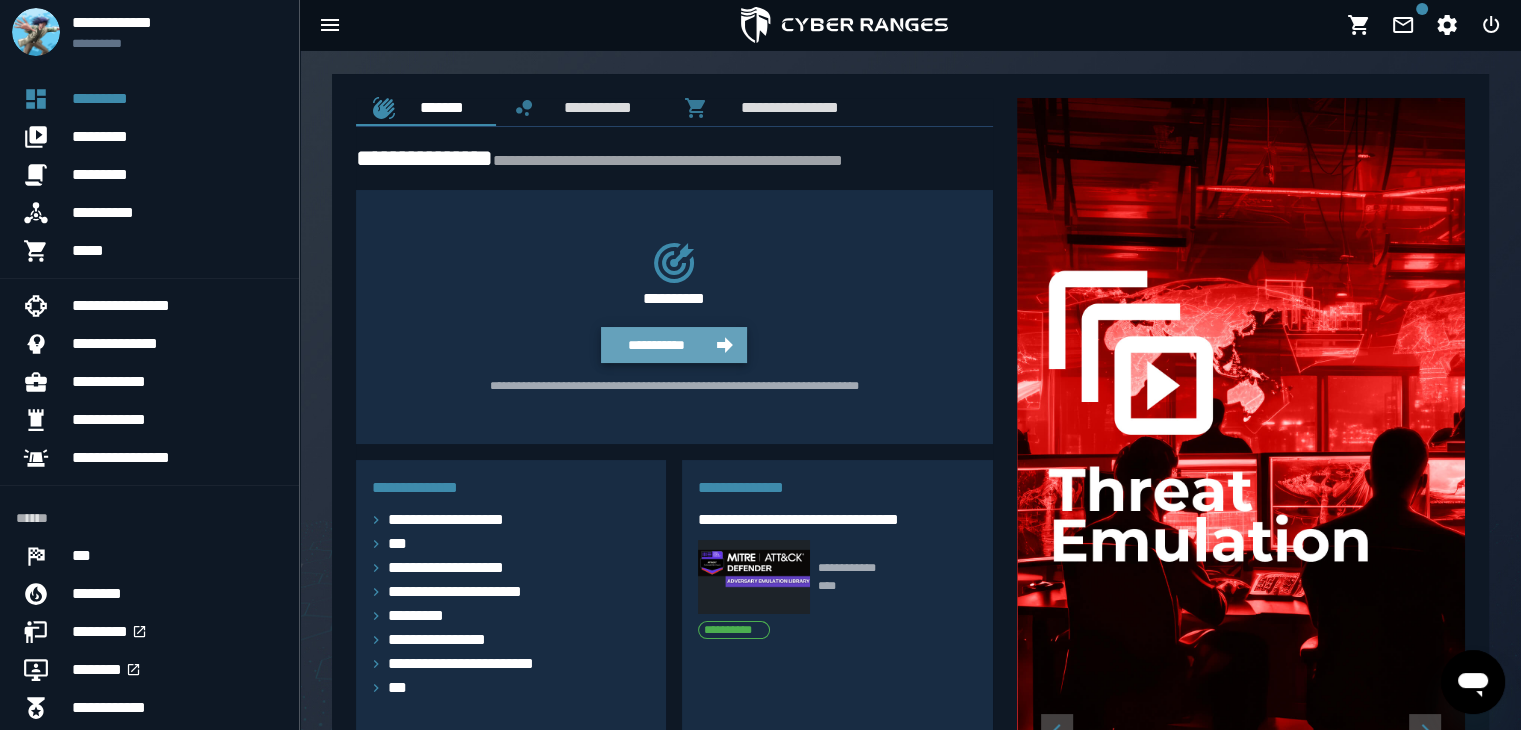 drag, startPoint x: 676, startPoint y: 335, endPoint x: 619, endPoint y: 341, distance: 57.31492 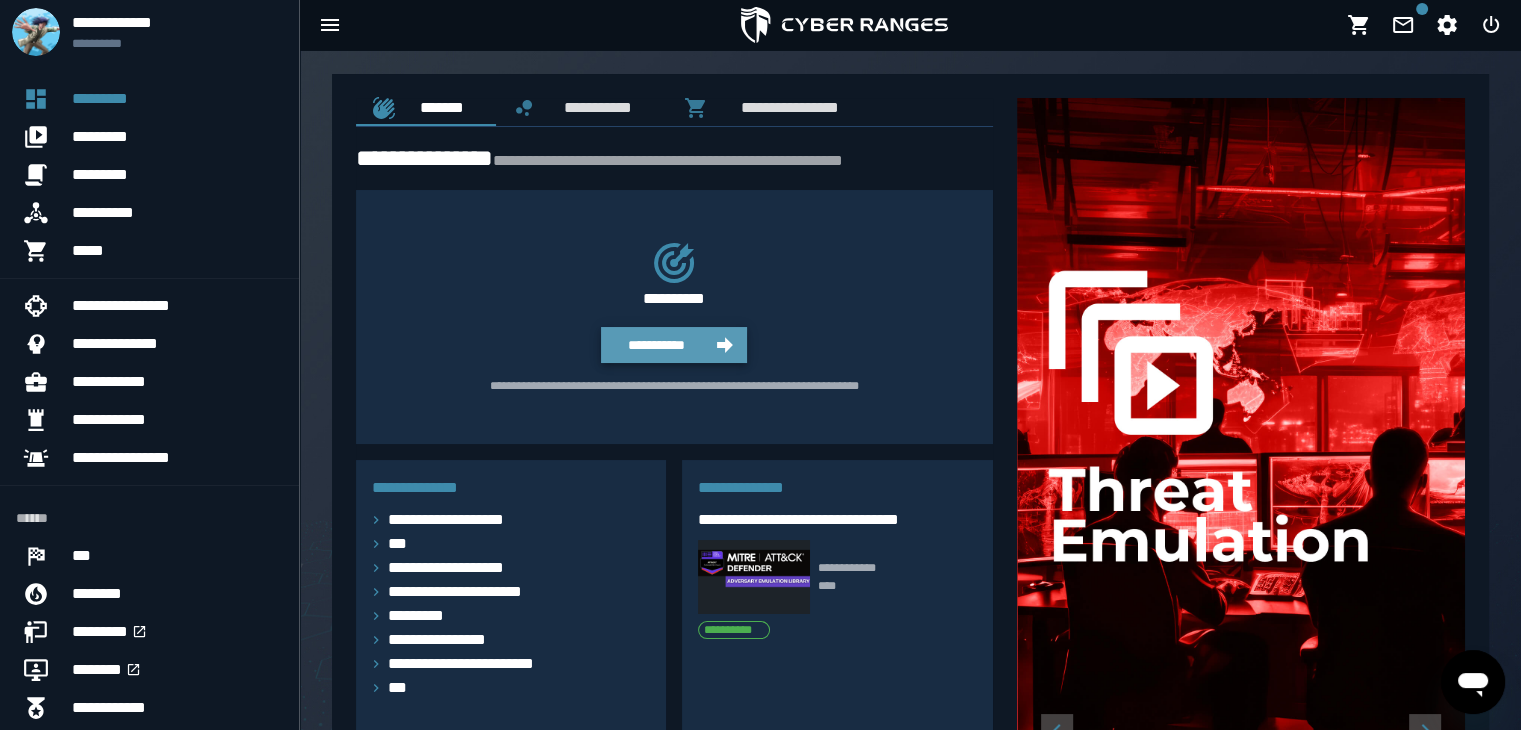 click on "**********" at bounding box center [656, 345] 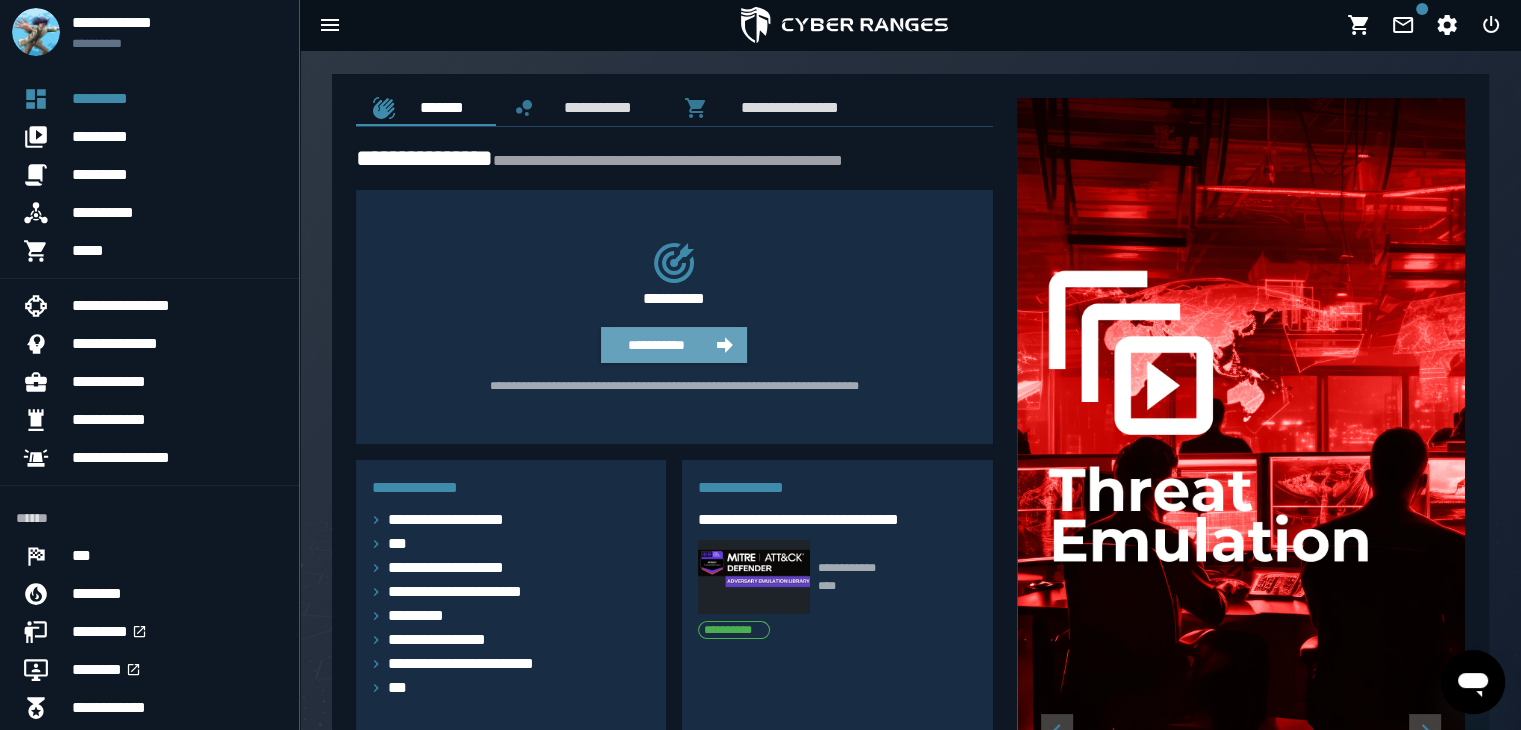 click on "**********" at bounding box center (656, 345) 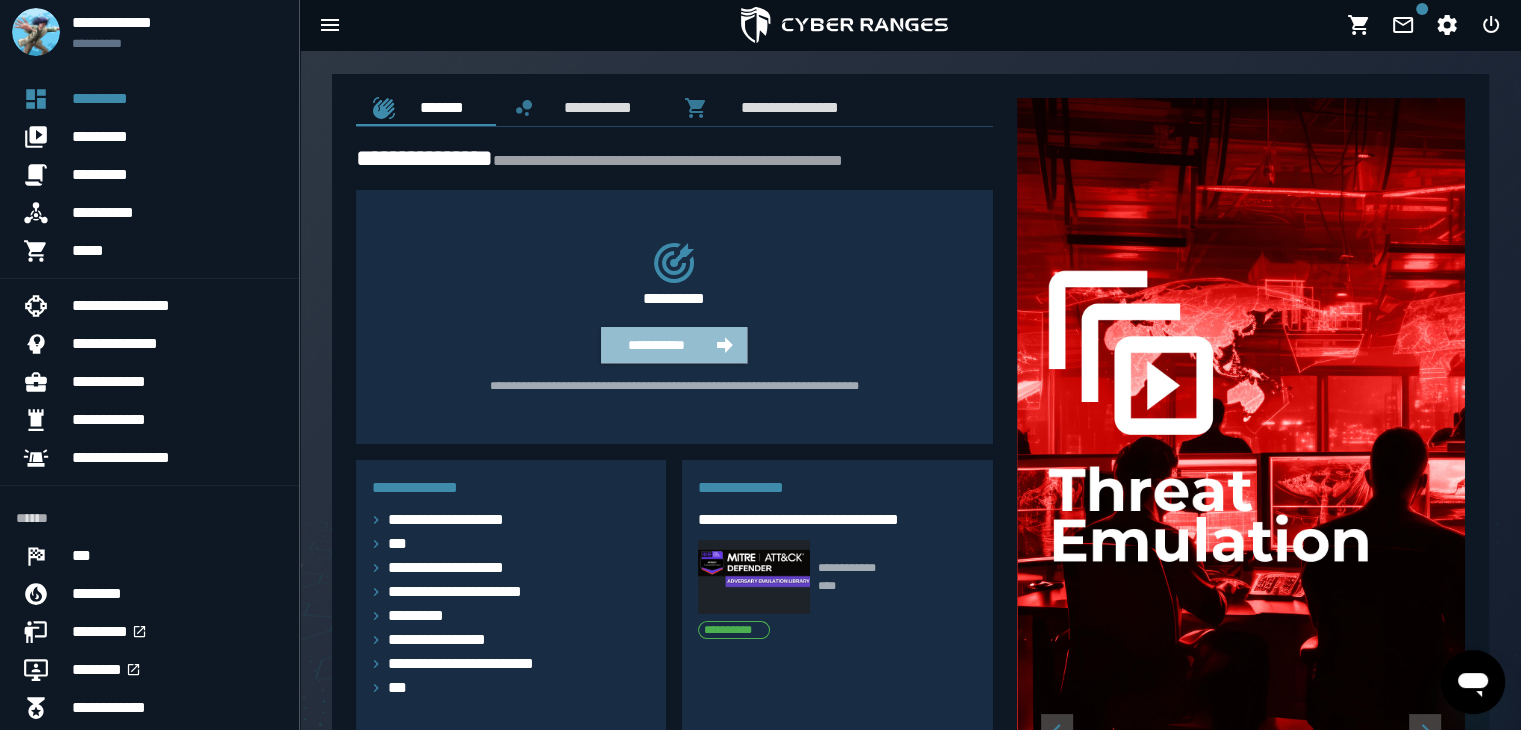 click on "**********" at bounding box center (656, 345) 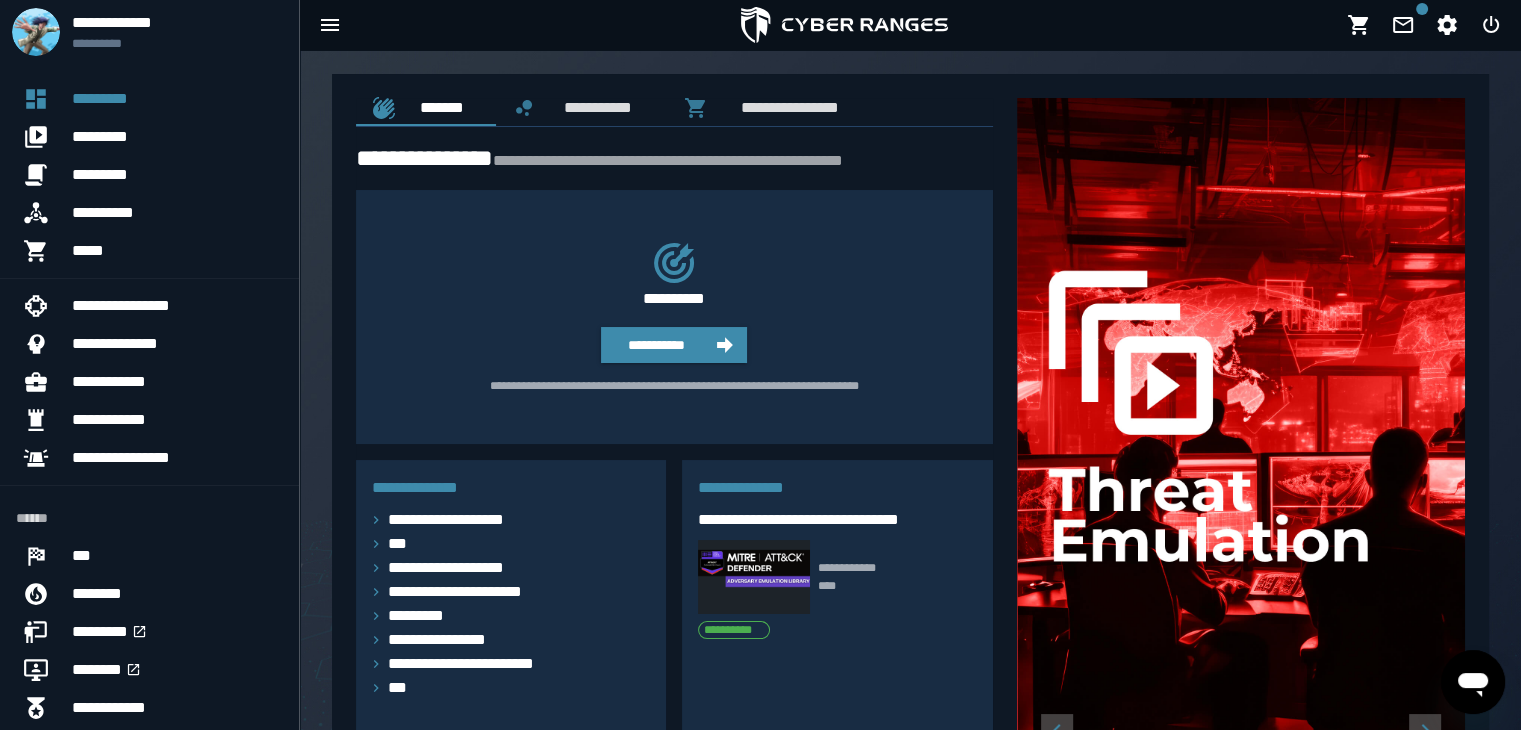 click on "**********" at bounding box center (511, 588) 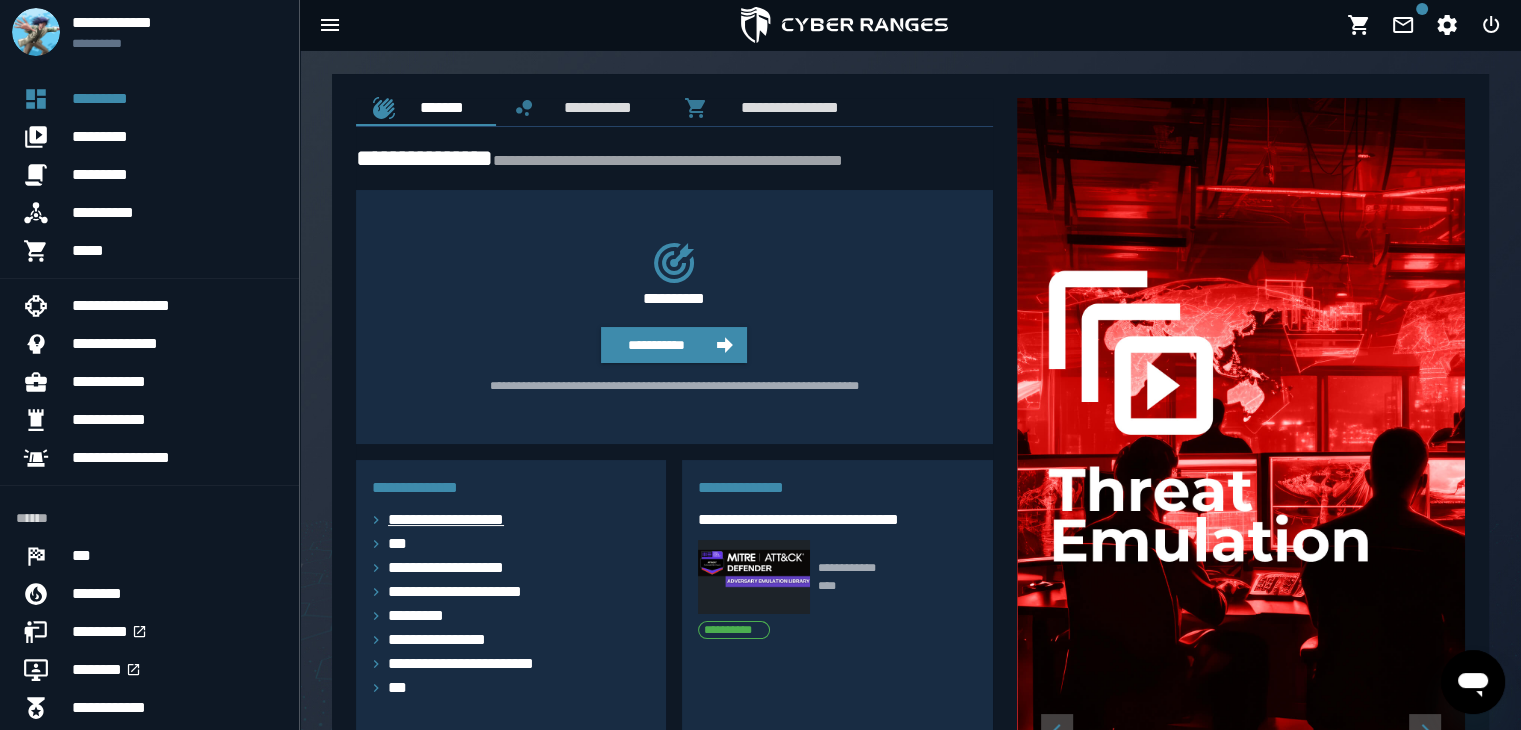 click on "**********" at bounding box center [458, 520] 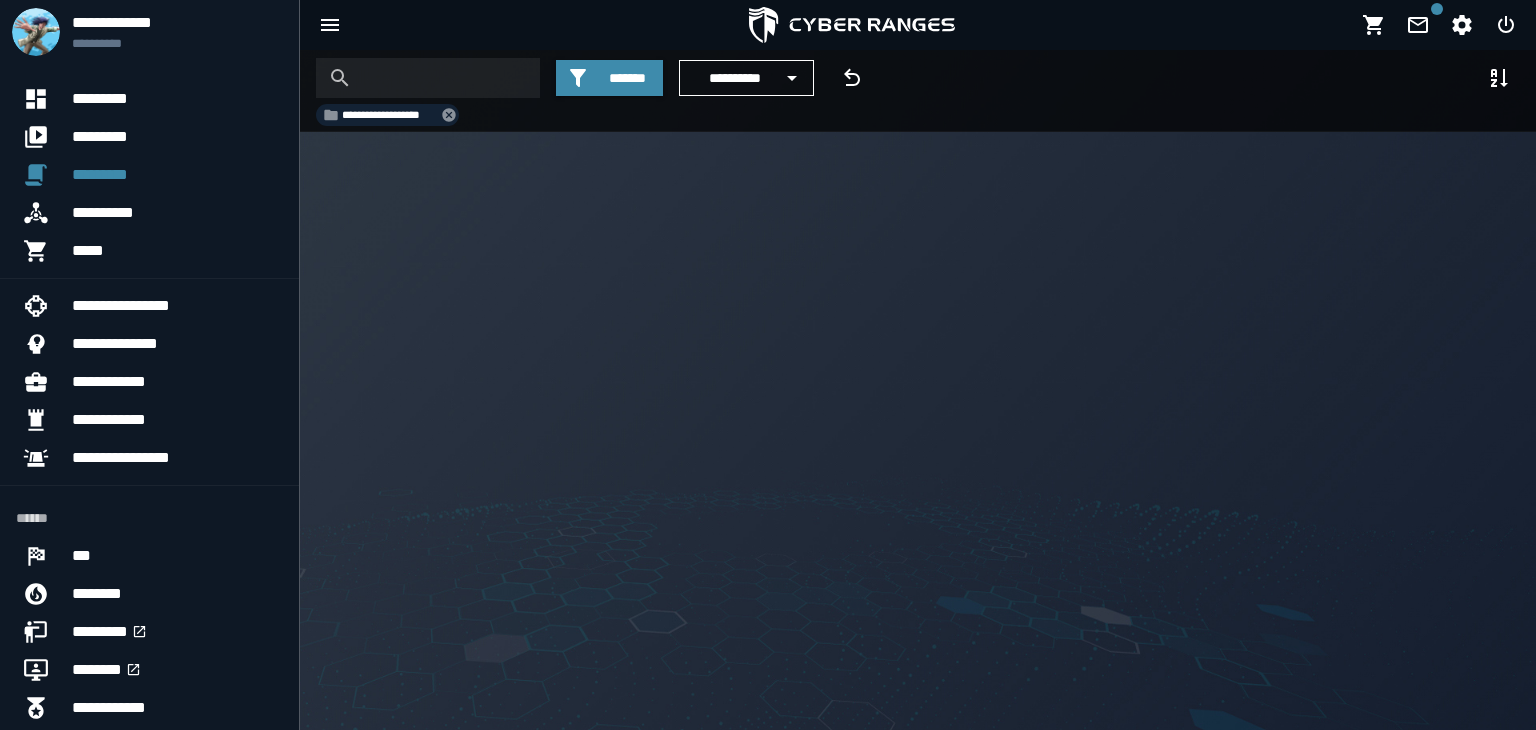 click 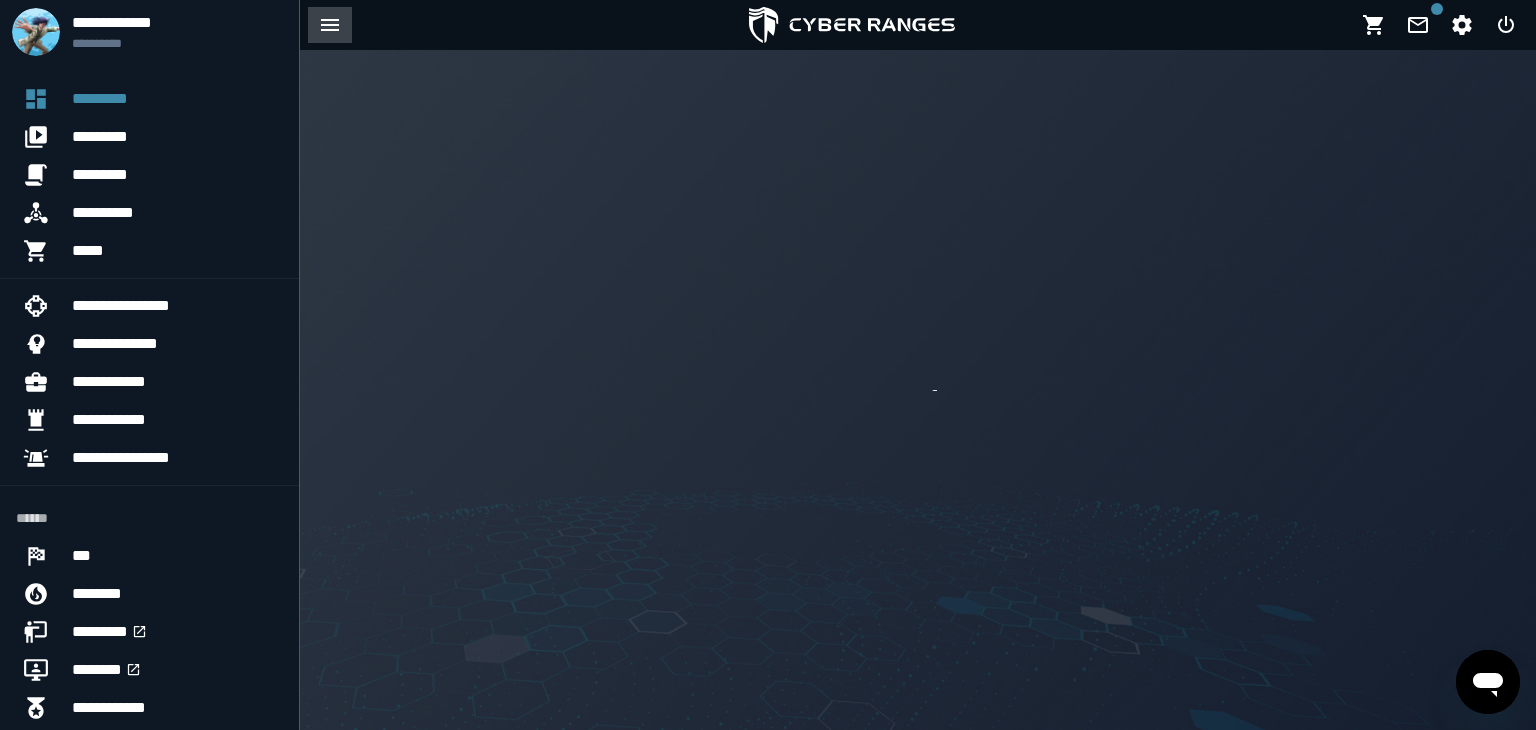 click 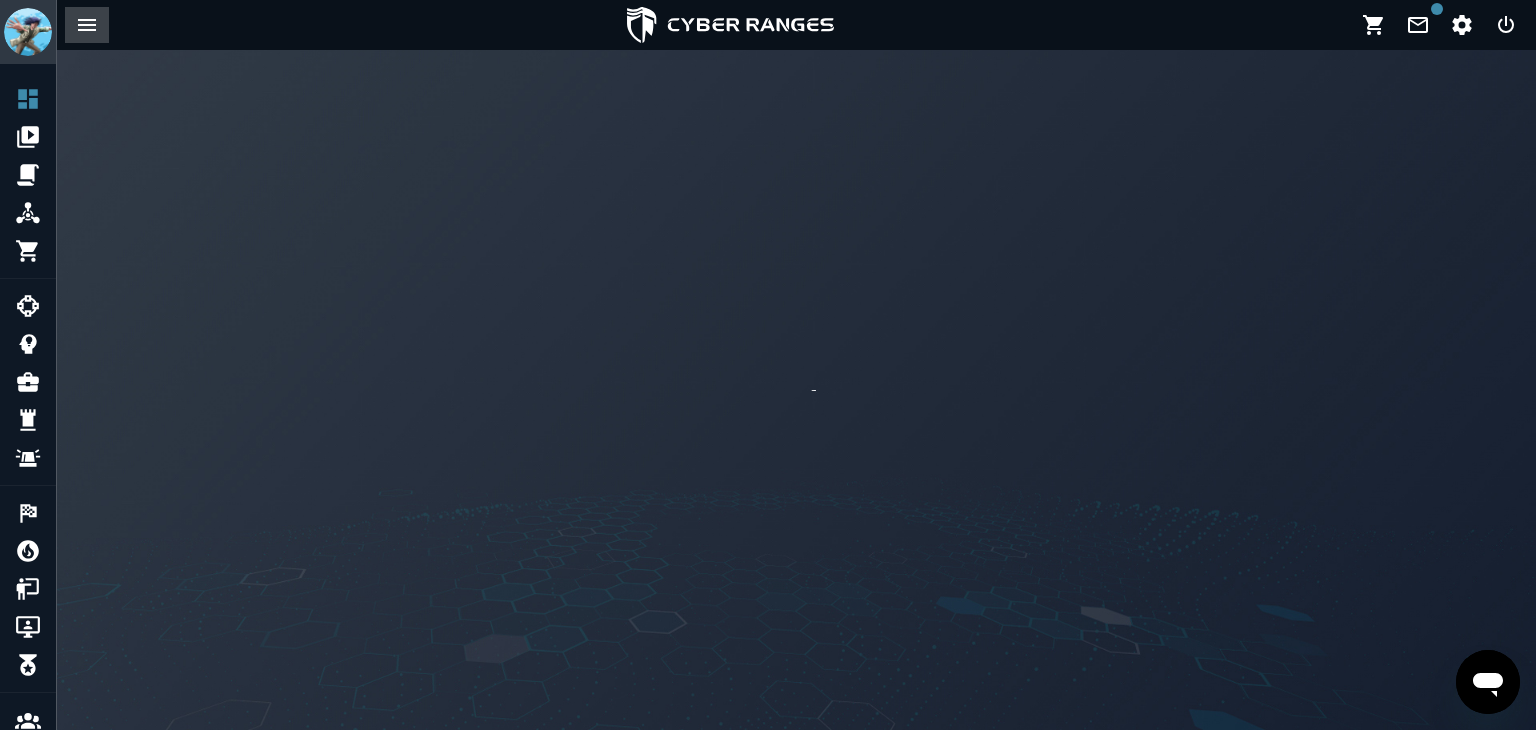 click 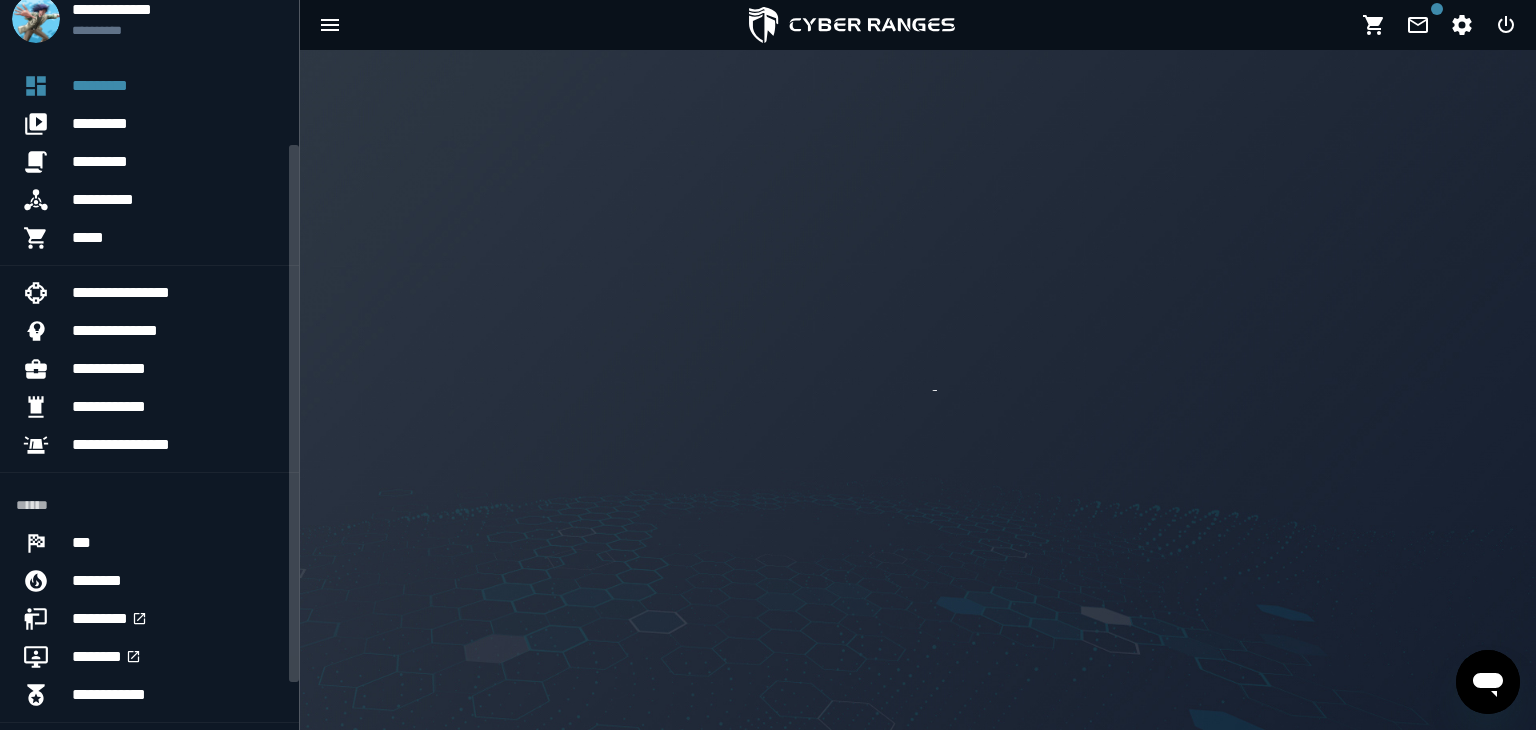 scroll, scrollTop: 0, scrollLeft: 0, axis: both 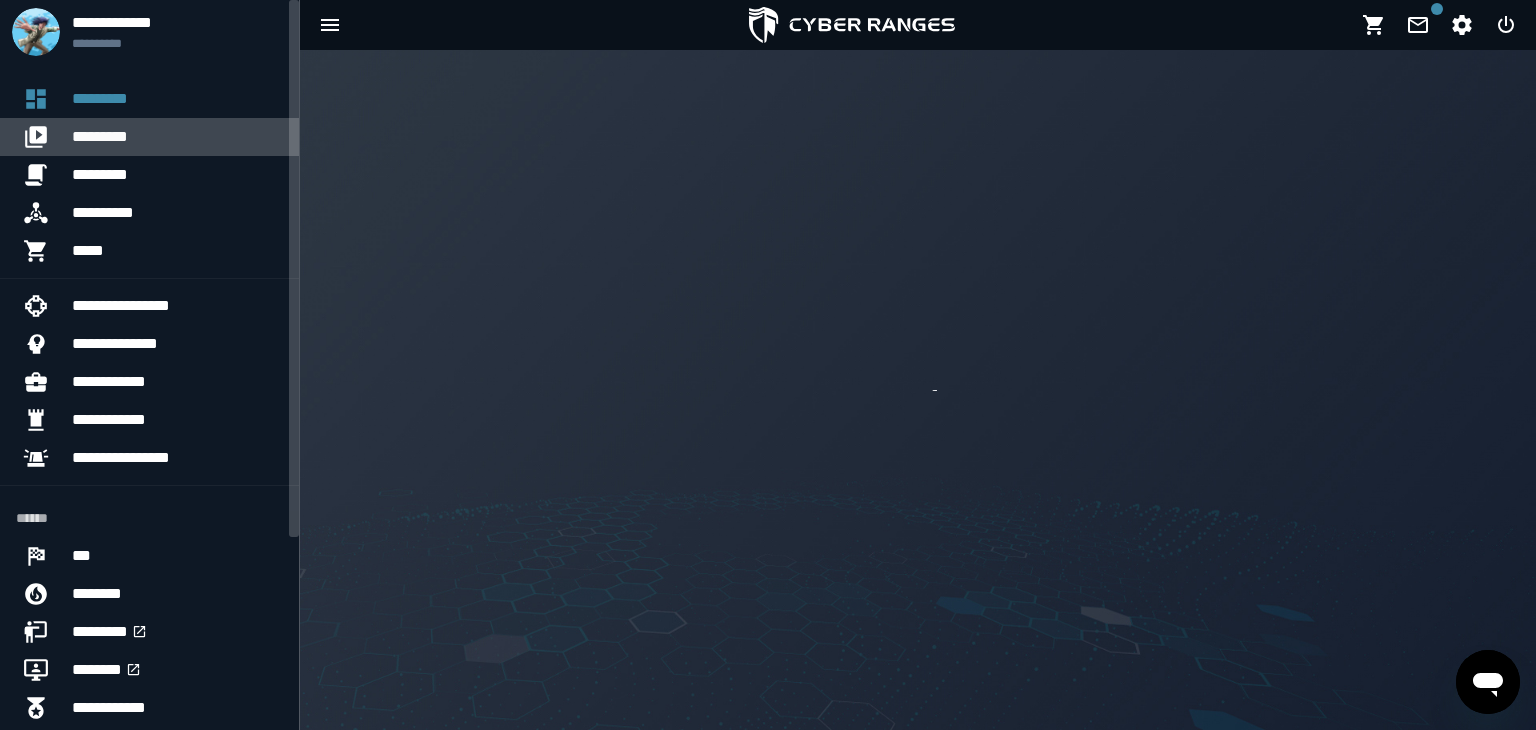click on "*********" at bounding box center [177, 137] 